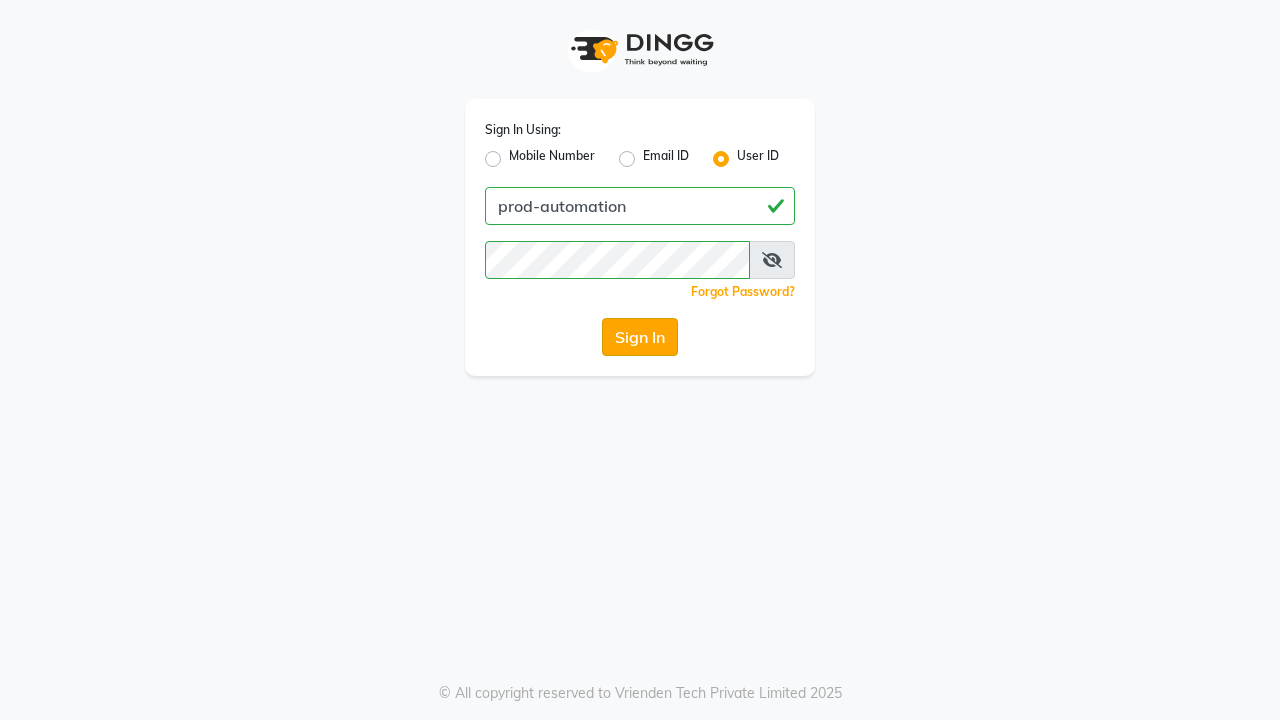 click on "Sign In" 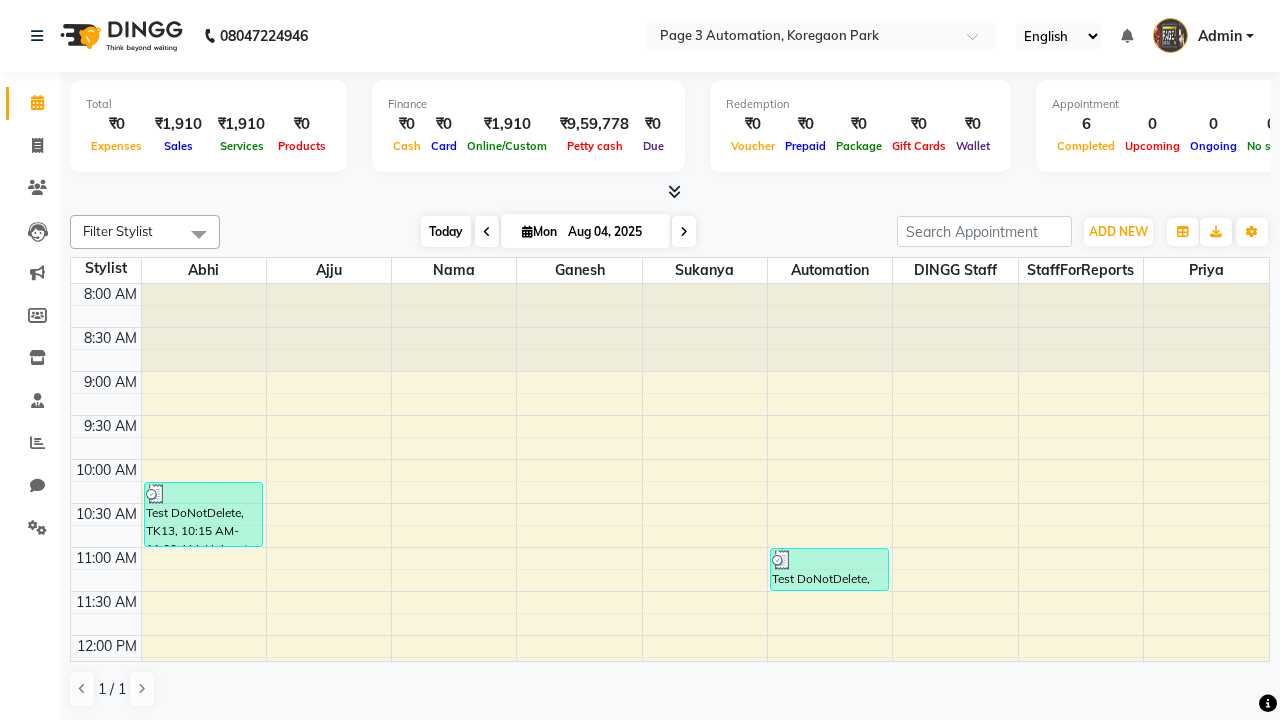 click on "Today" at bounding box center (446, 231) 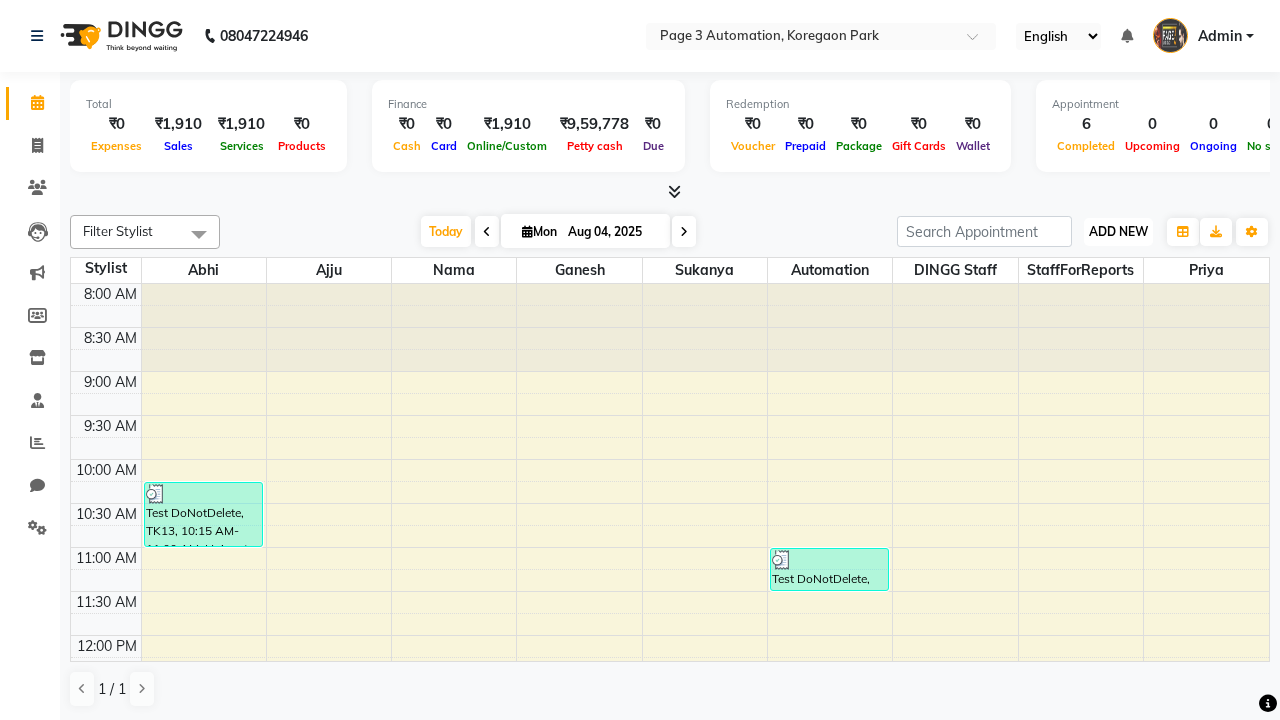 click on "ADD NEW" at bounding box center [1118, 231] 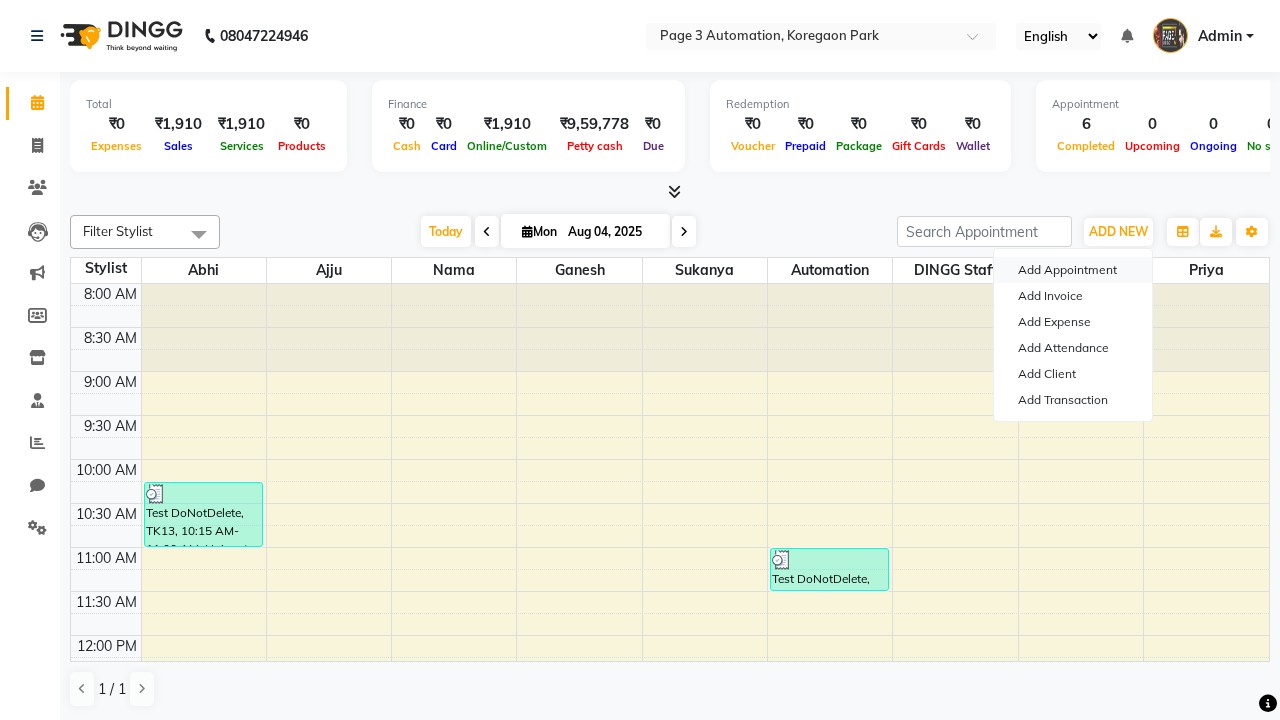 click on "Add Appointment" at bounding box center [1073, 270] 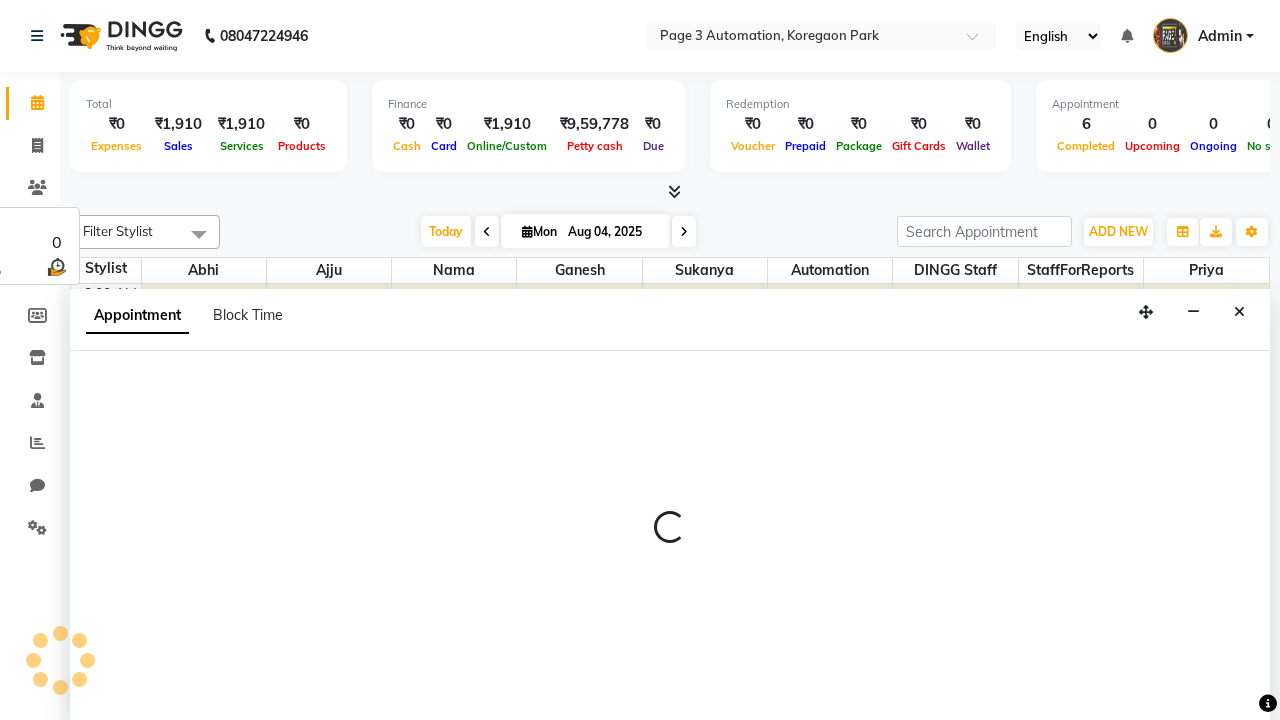 select on "tentative" 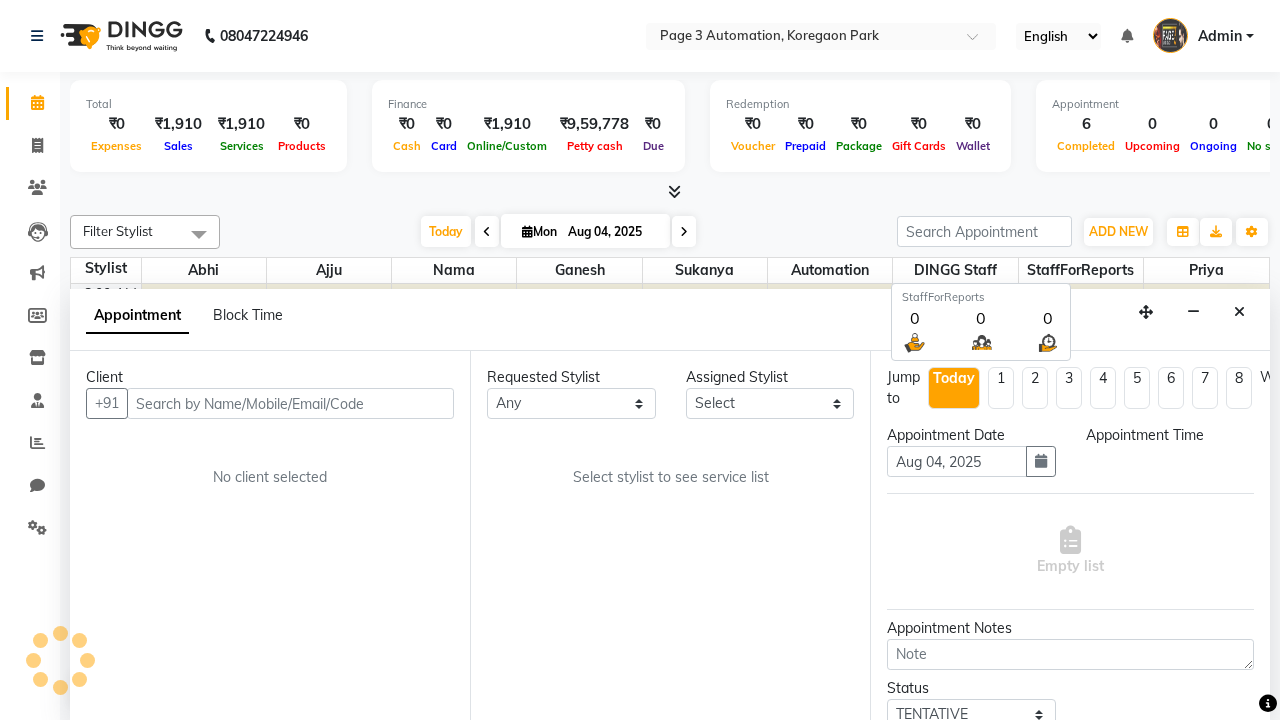 scroll, scrollTop: 1, scrollLeft: 0, axis: vertical 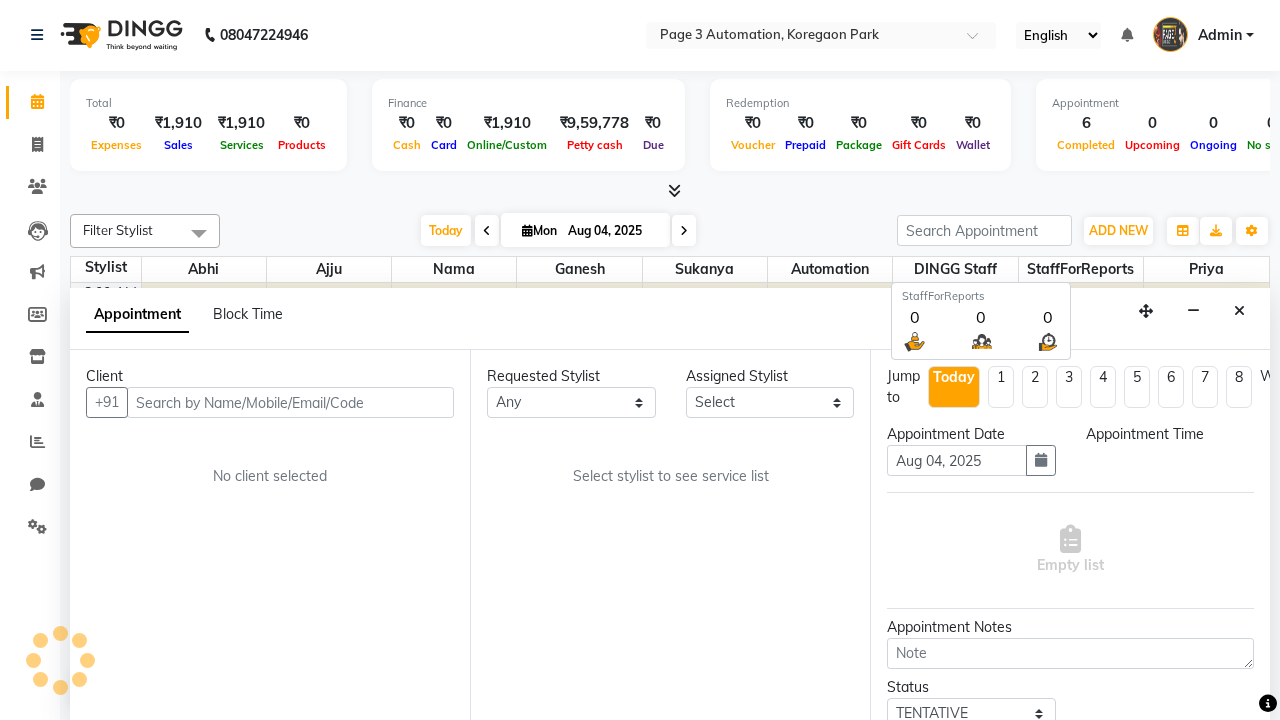 select on "540" 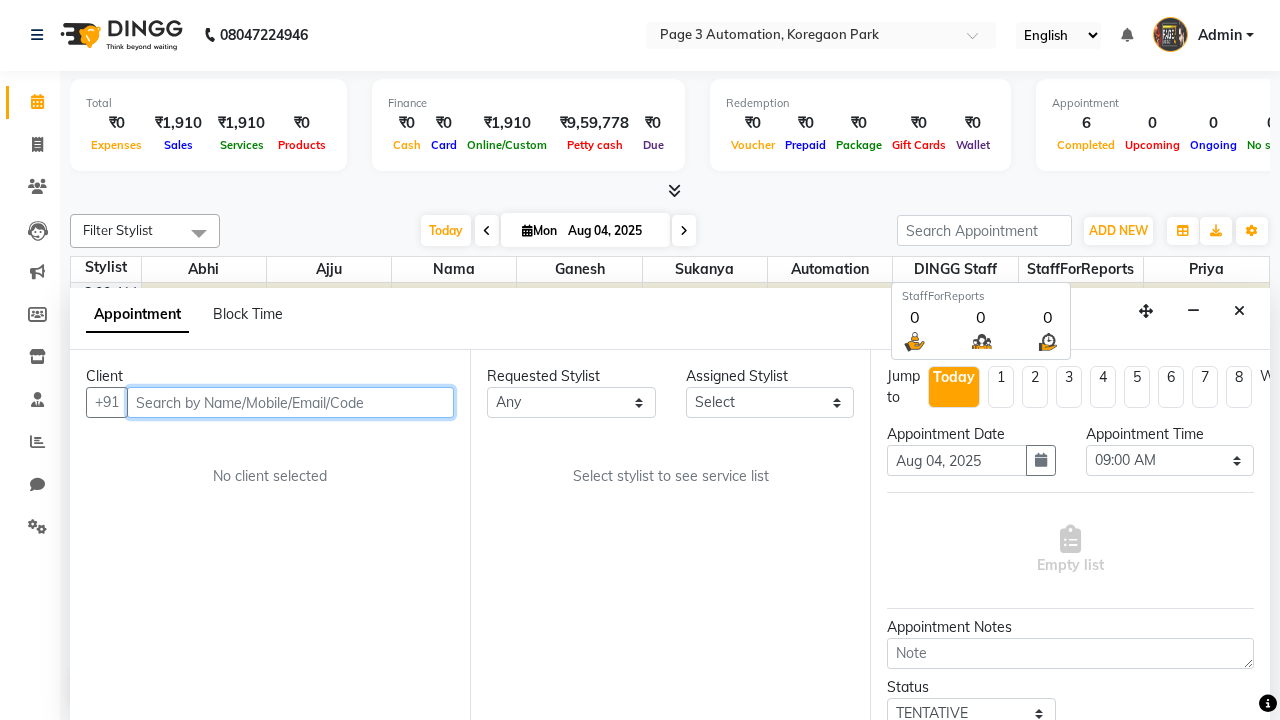 type on "8192346578" 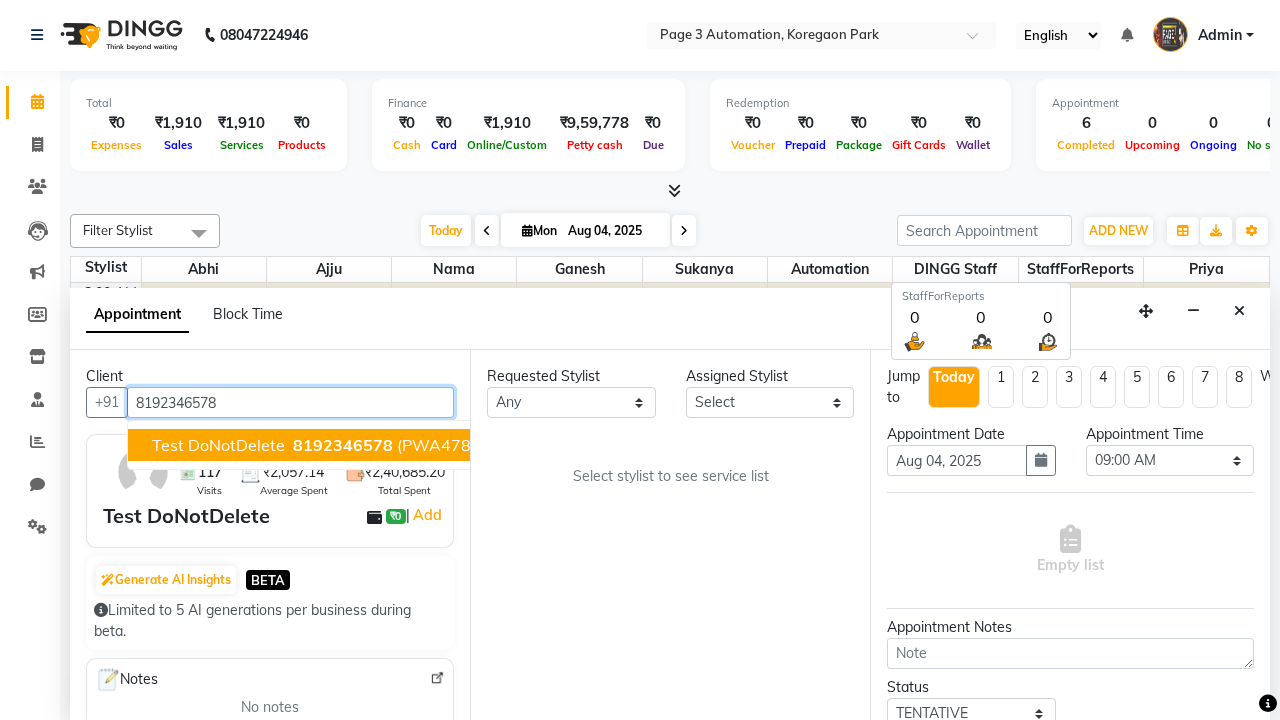 click on "8192346578" at bounding box center [343, 445] 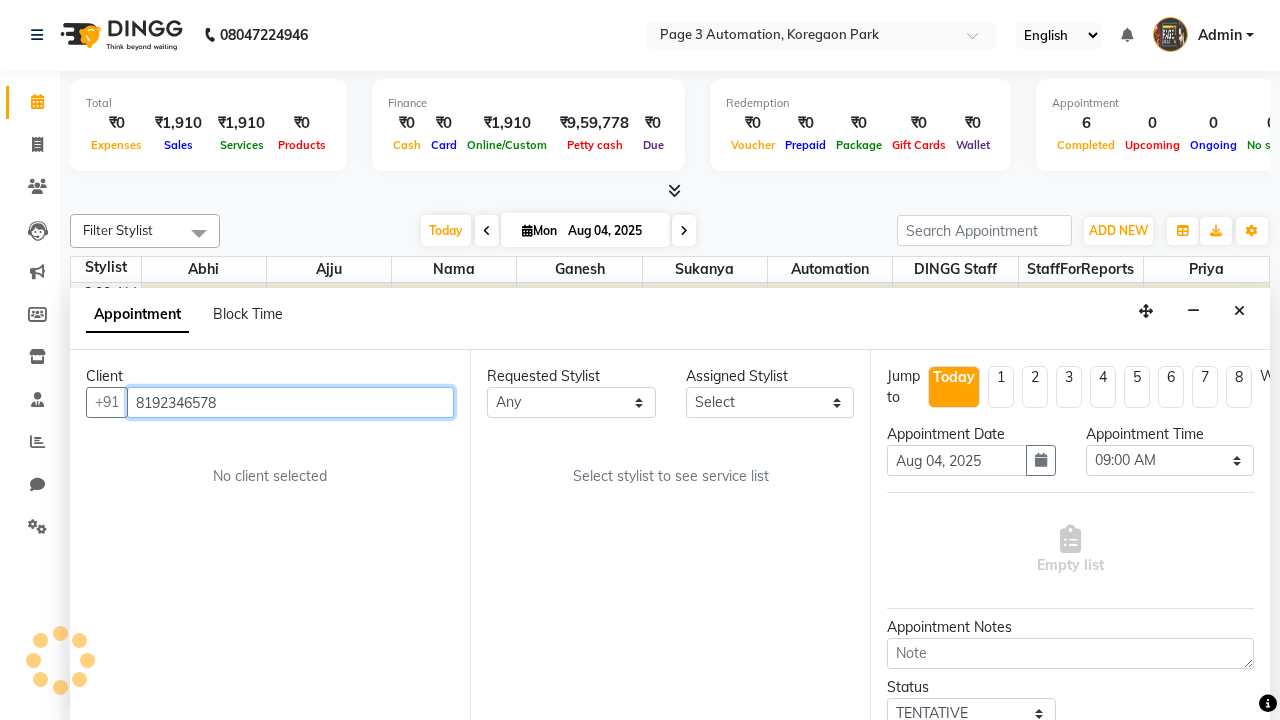 scroll, scrollTop: 0, scrollLeft: 0, axis: both 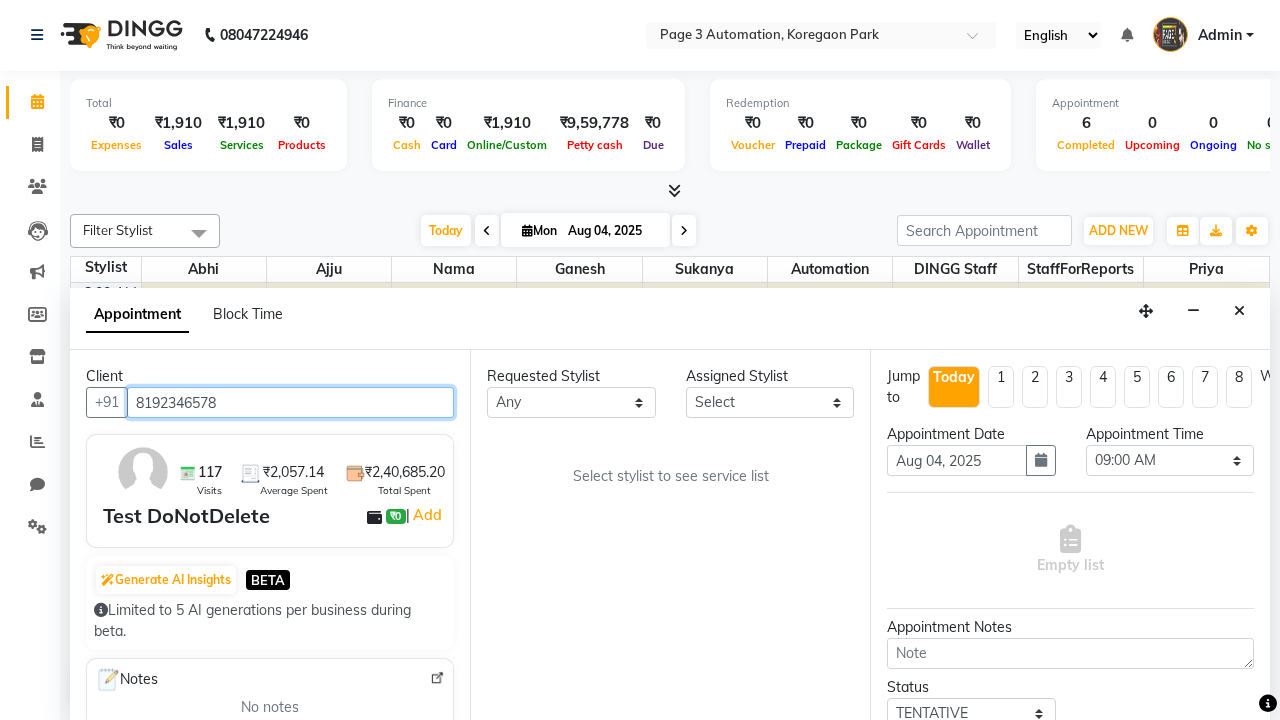 select on "71342" 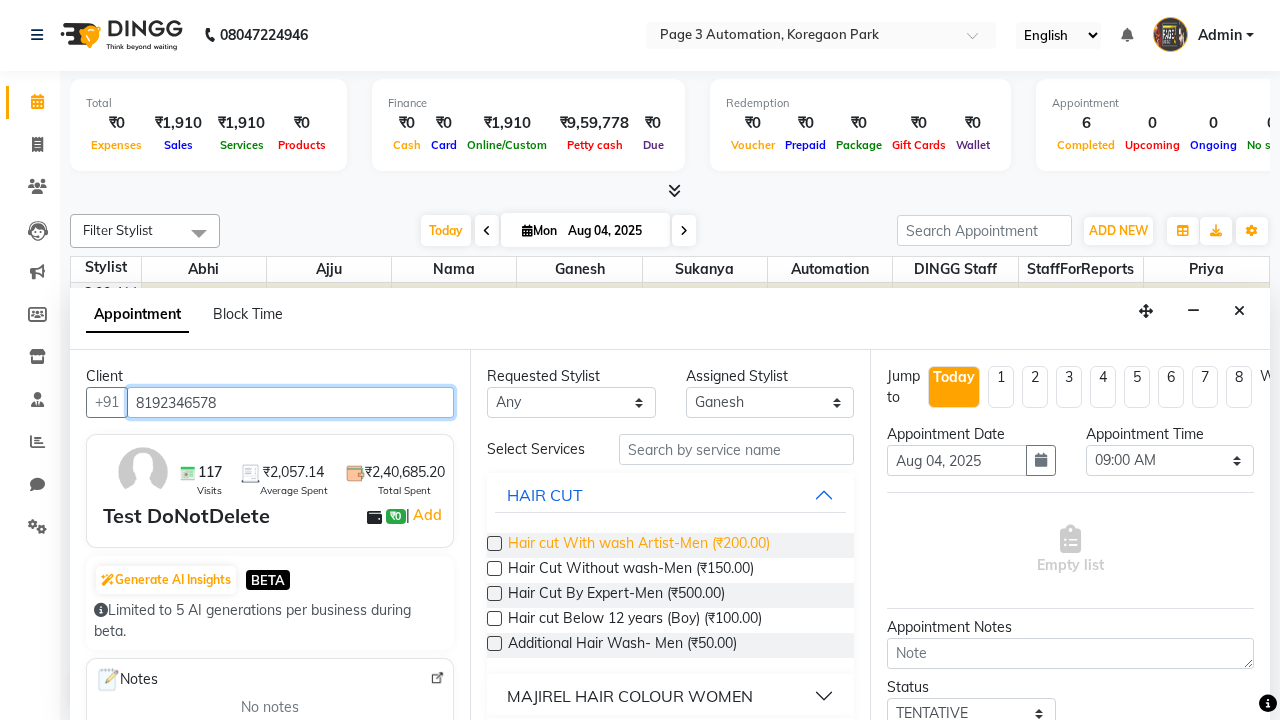 type on "8192346578" 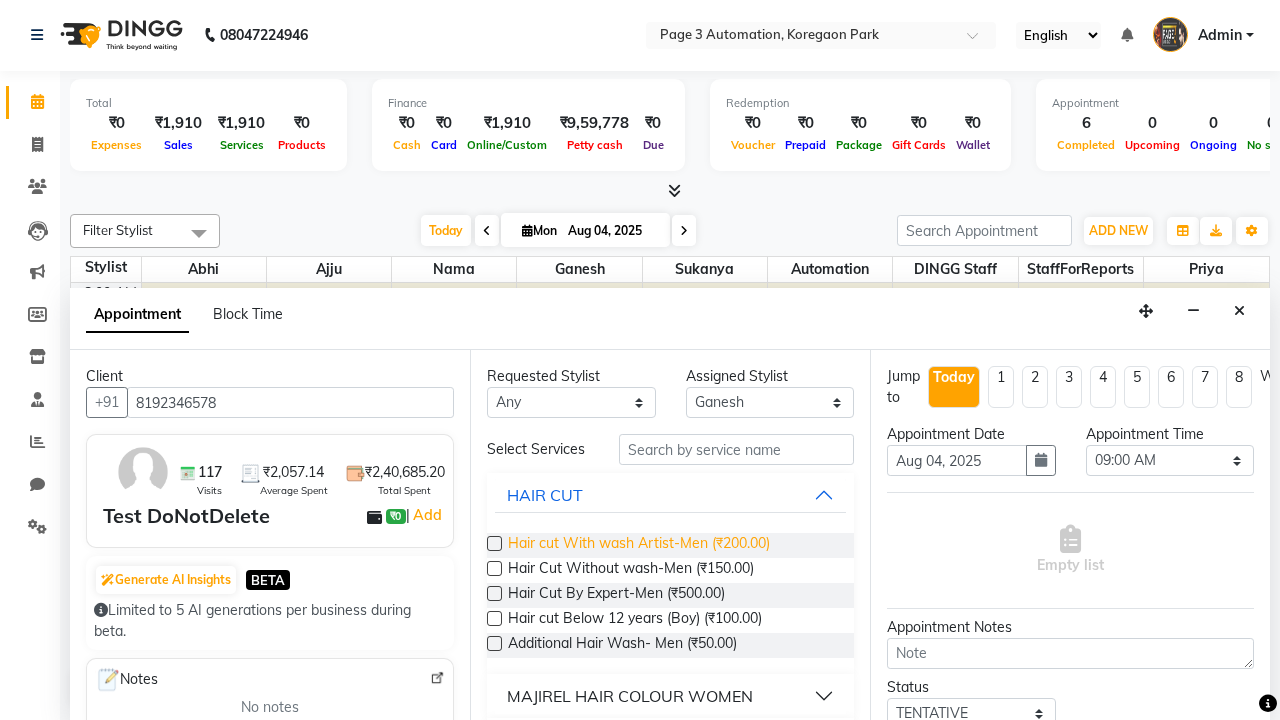 click on "Hair cut With wash Artist-Men (₹200.00)" at bounding box center (639, 545) 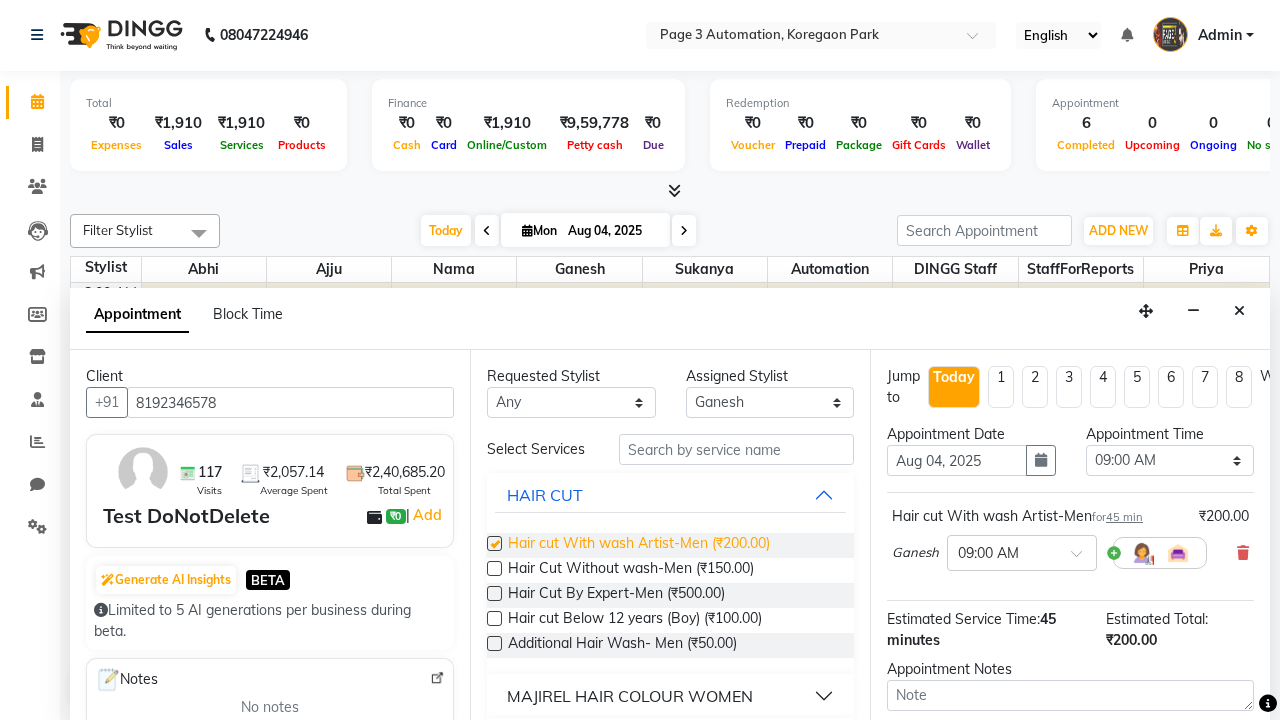 checkbox on "false" 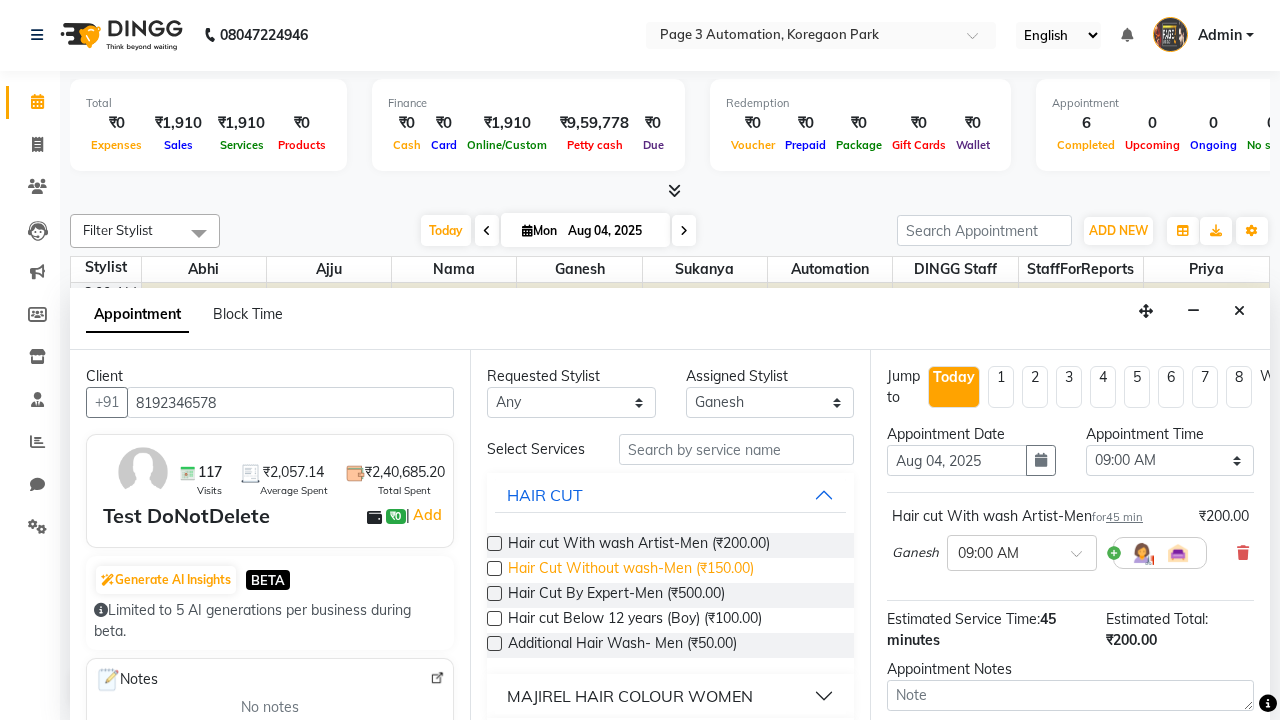 click on "Hair Cut Without wash-Men (₹150.00)" at bounding box center [631, 570] 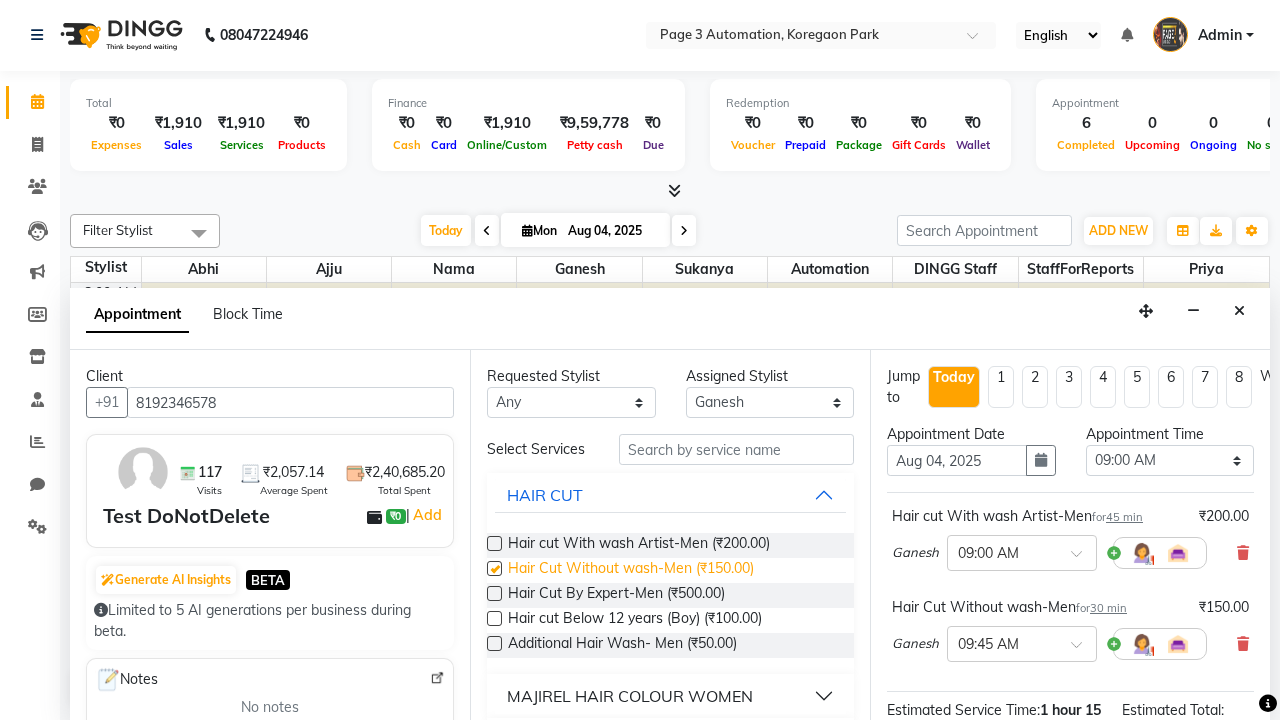 checkbox on "false" 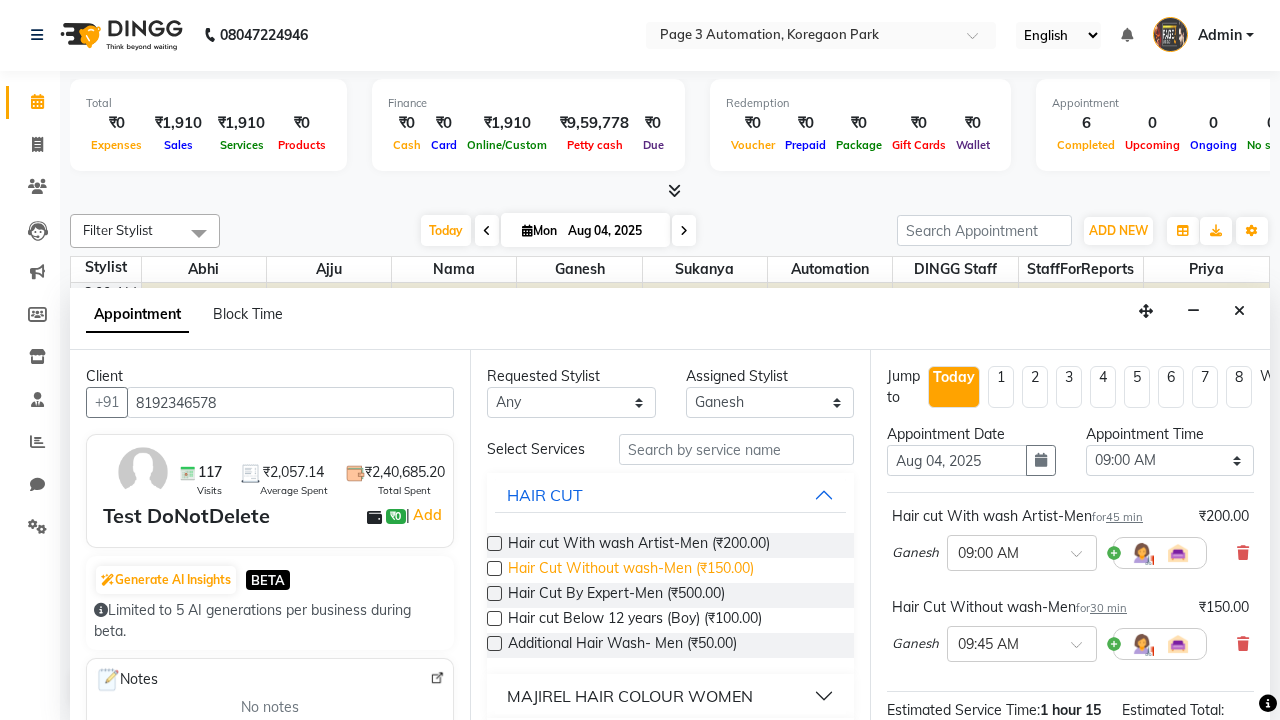 select on "870" 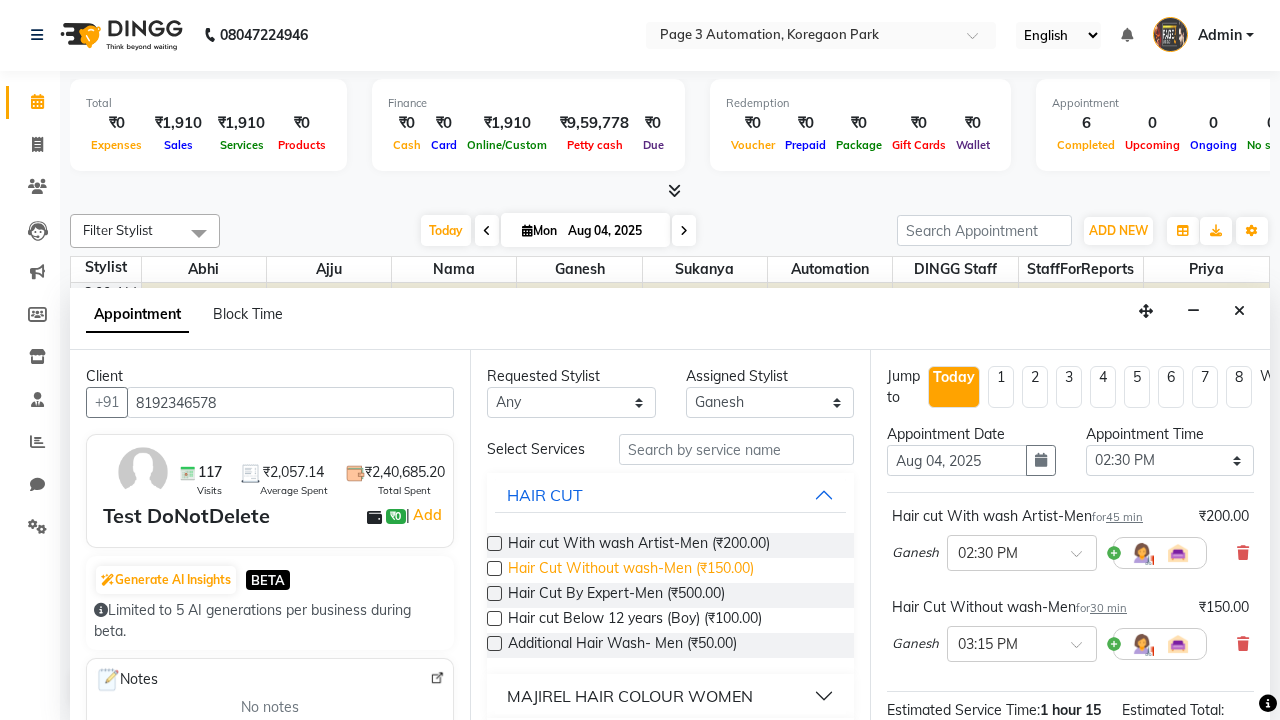 scroll, scrollTop: 252, scrollLeft: 0, axis: vertical 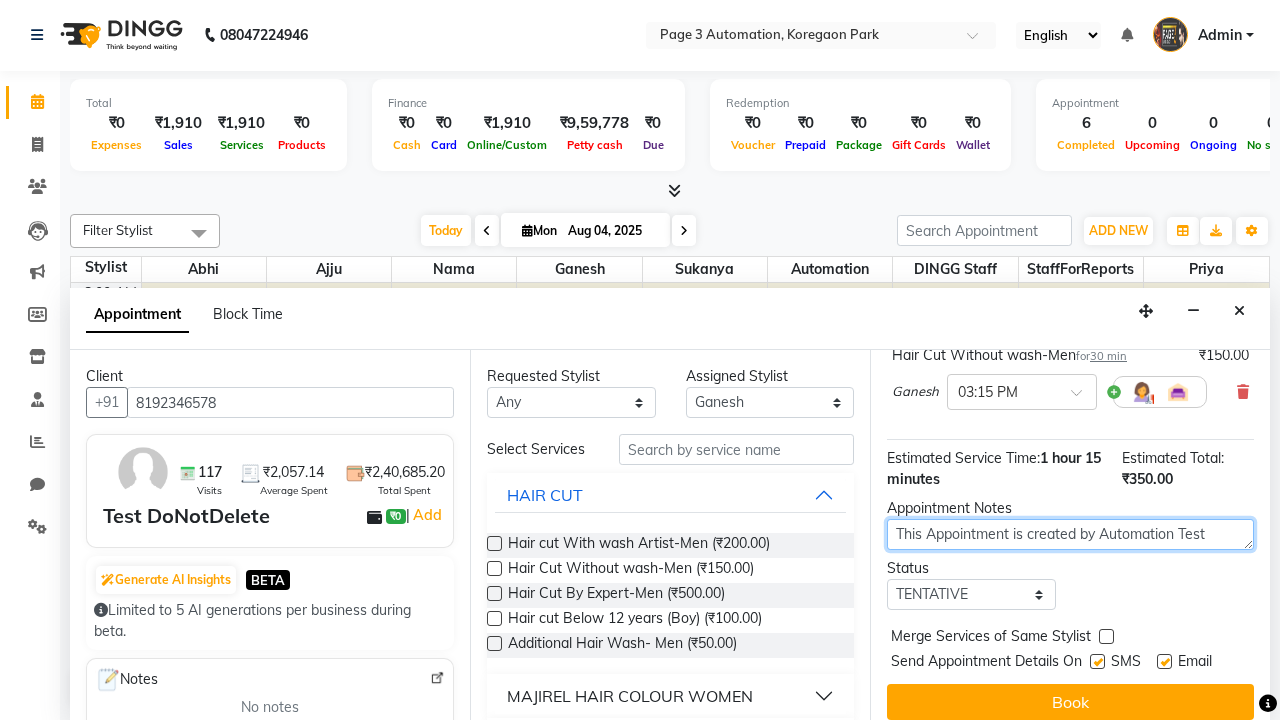 type on "This Appointment is created by Automation Test" 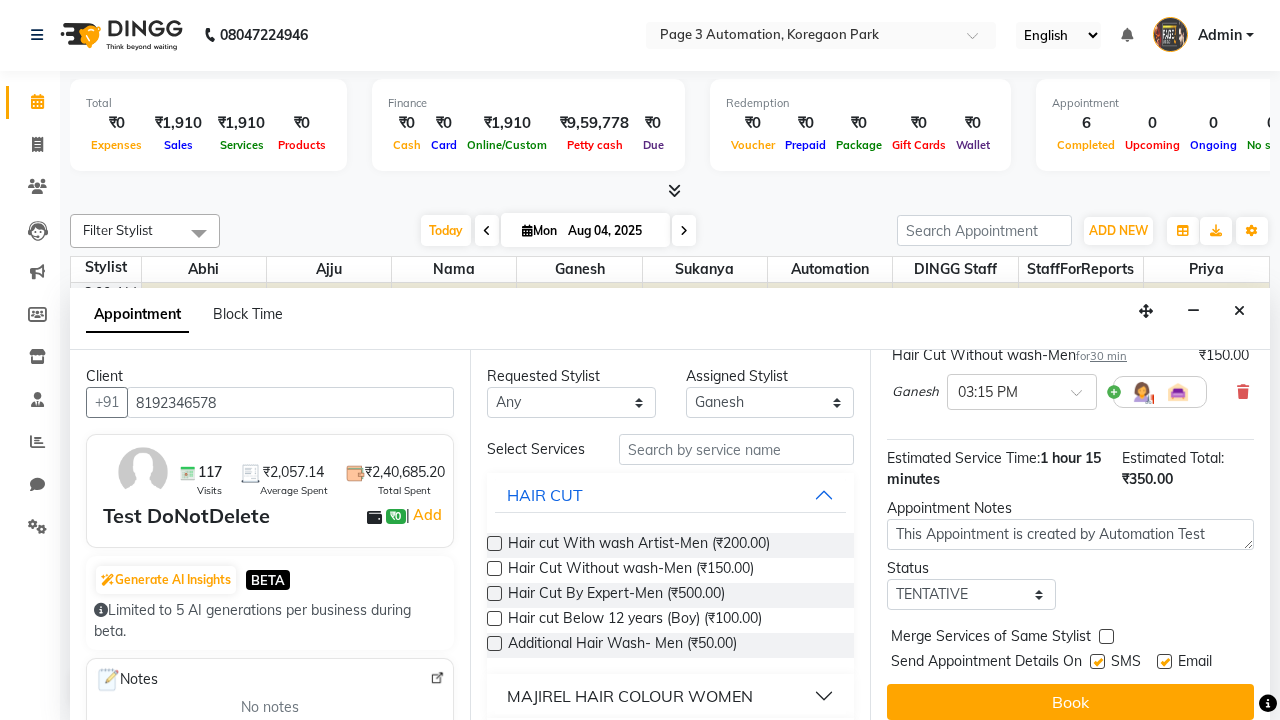 click at bounding box center [1097, 661] 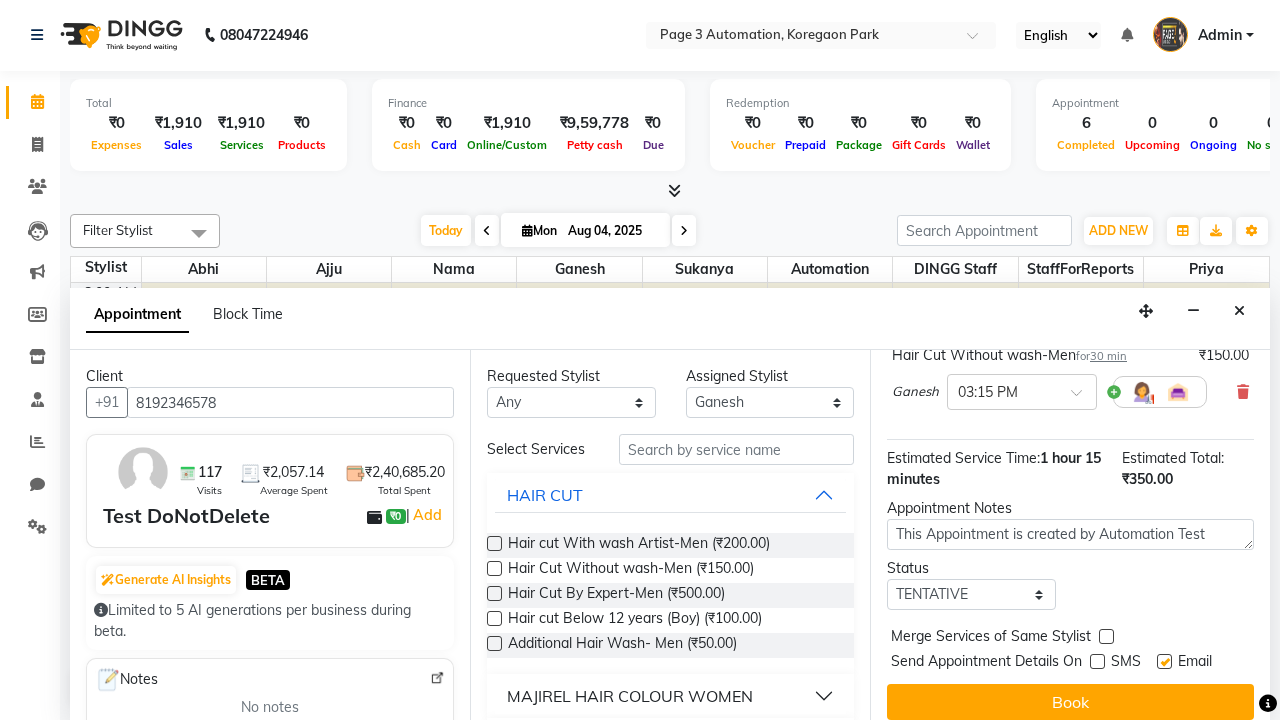 click at bounding box center (1164, 661) 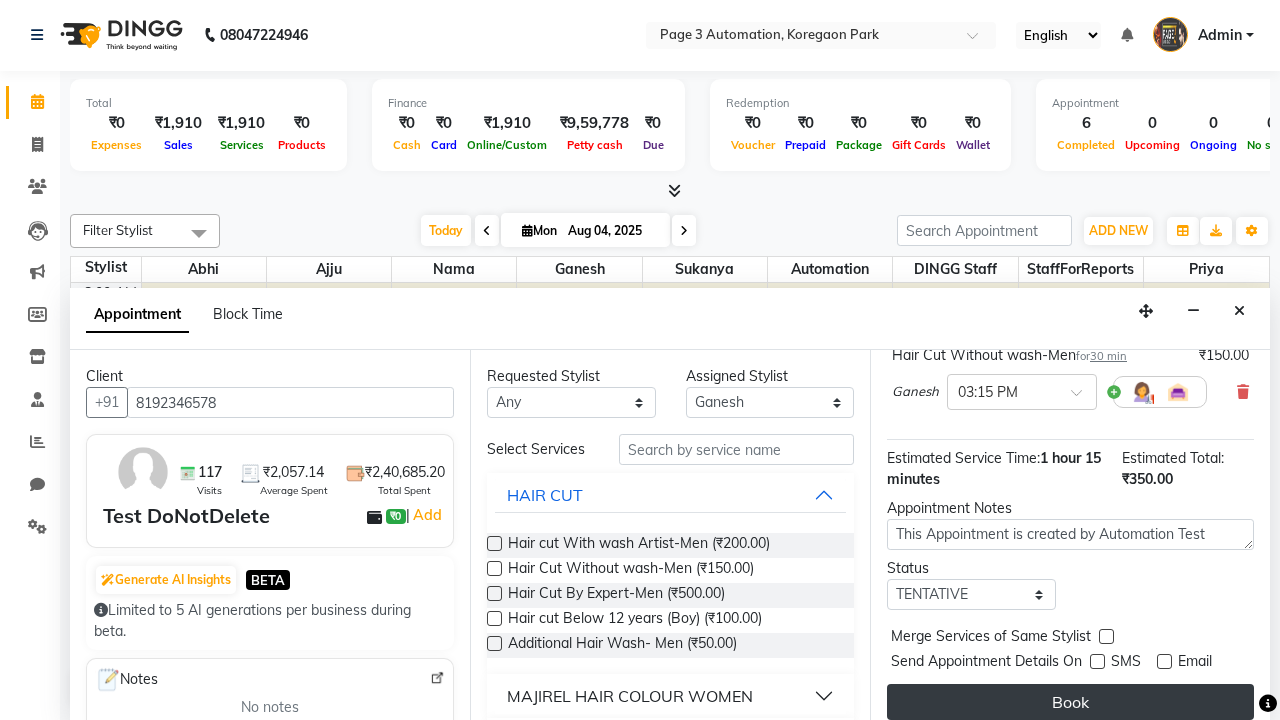 click on "Book" at bounding box center (1070, 702) 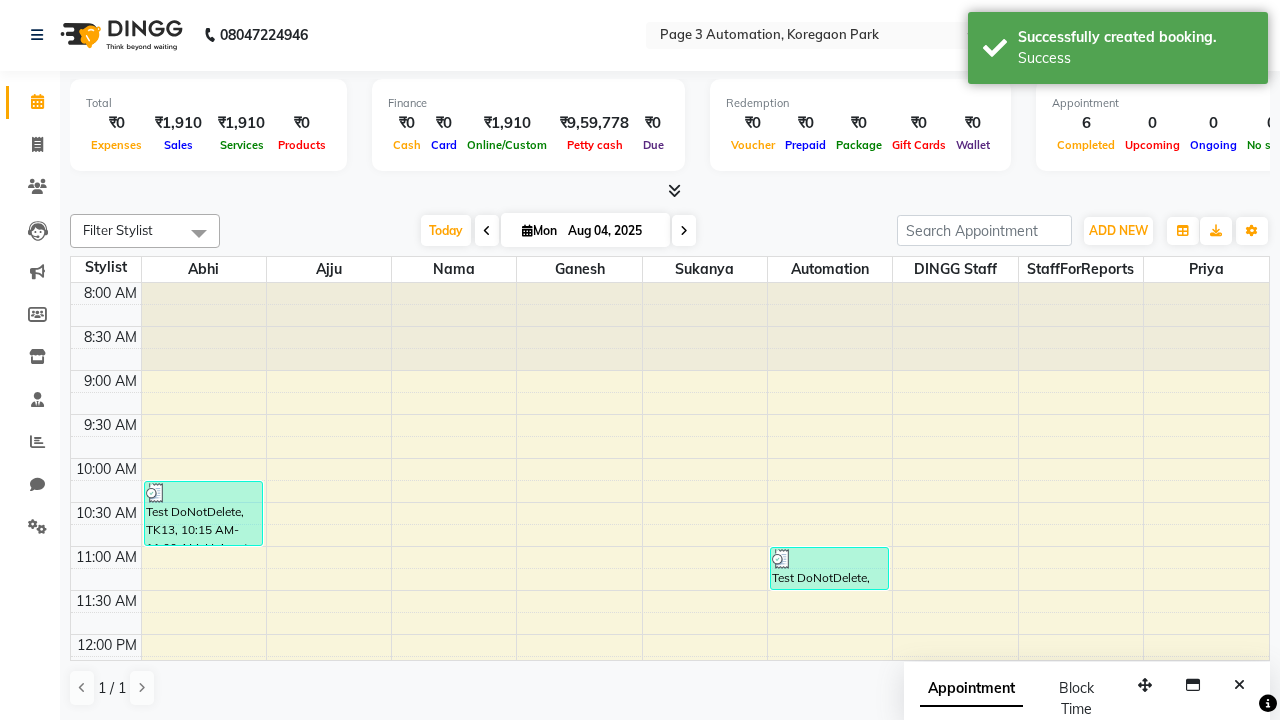 scroll, scrollTop: 0, scrollLeft: 0, axis: both 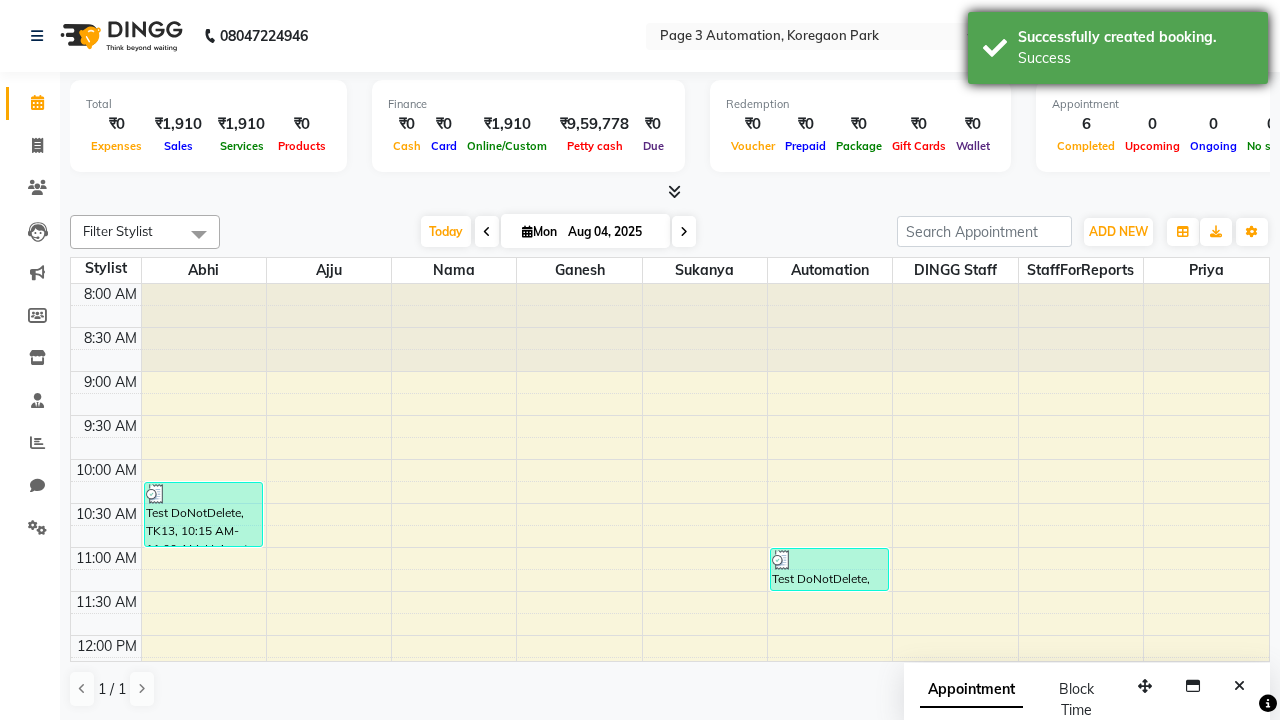 click on "Success" at bounding box center [1135, 58] 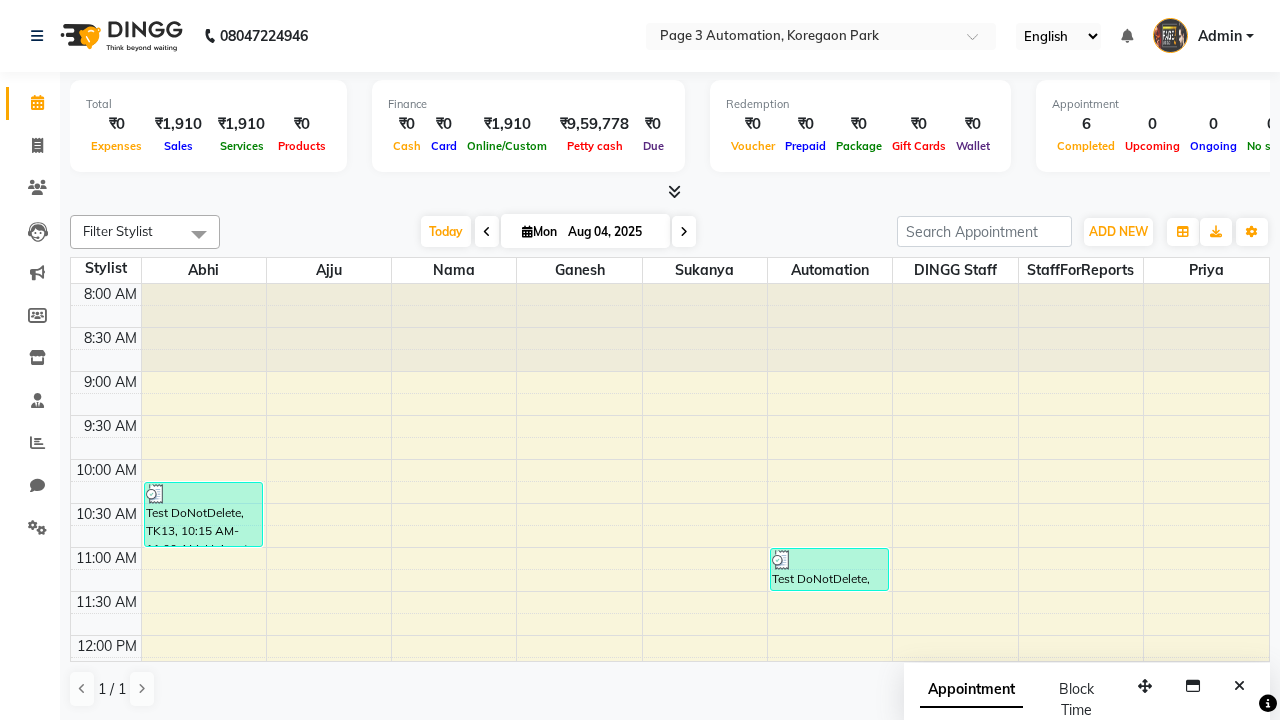 click at bounding box center [199, 234] 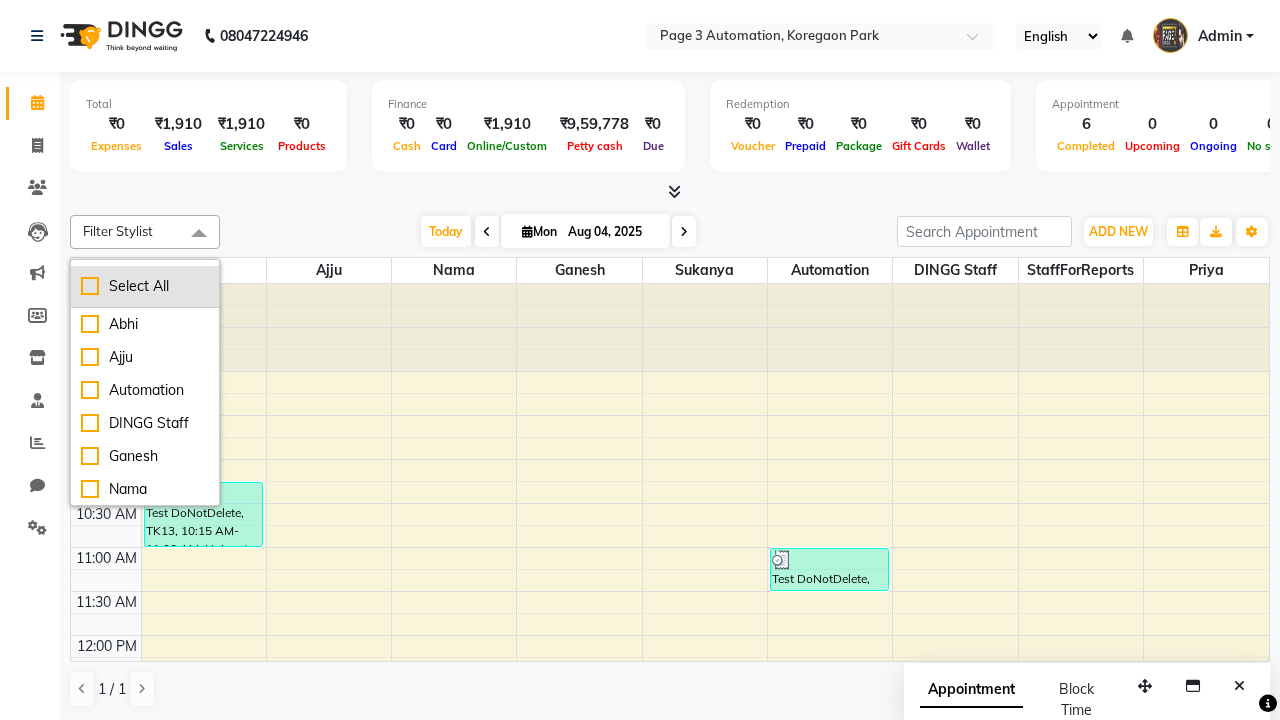 click on "Select All" at bounding box center [145, 286] 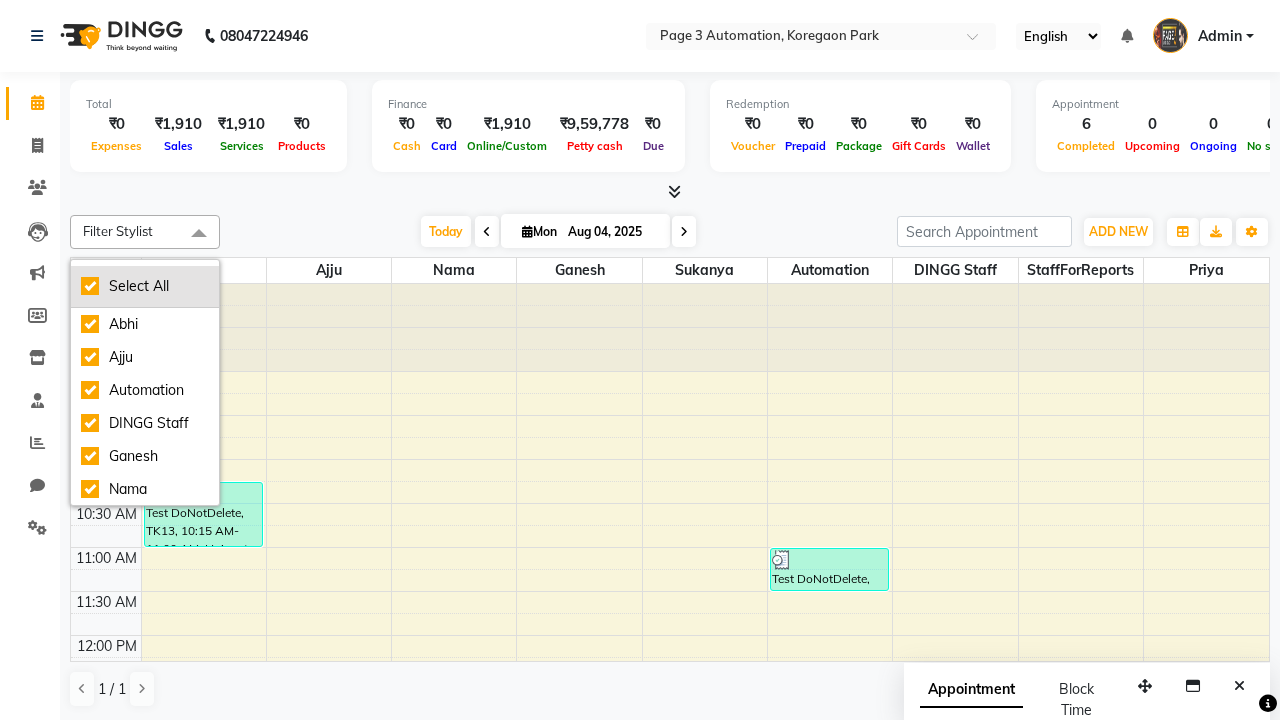 checkbox on "true" 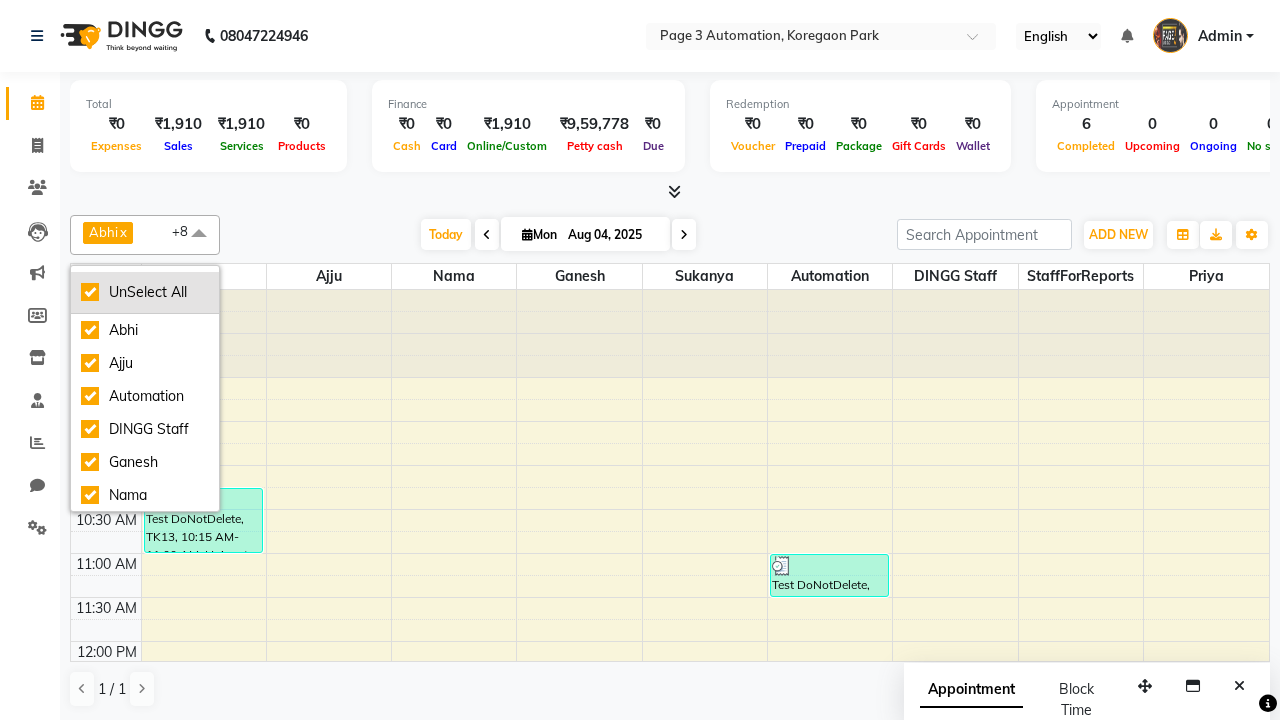 click on "UnSelect All" at bounding box center [145, 292] 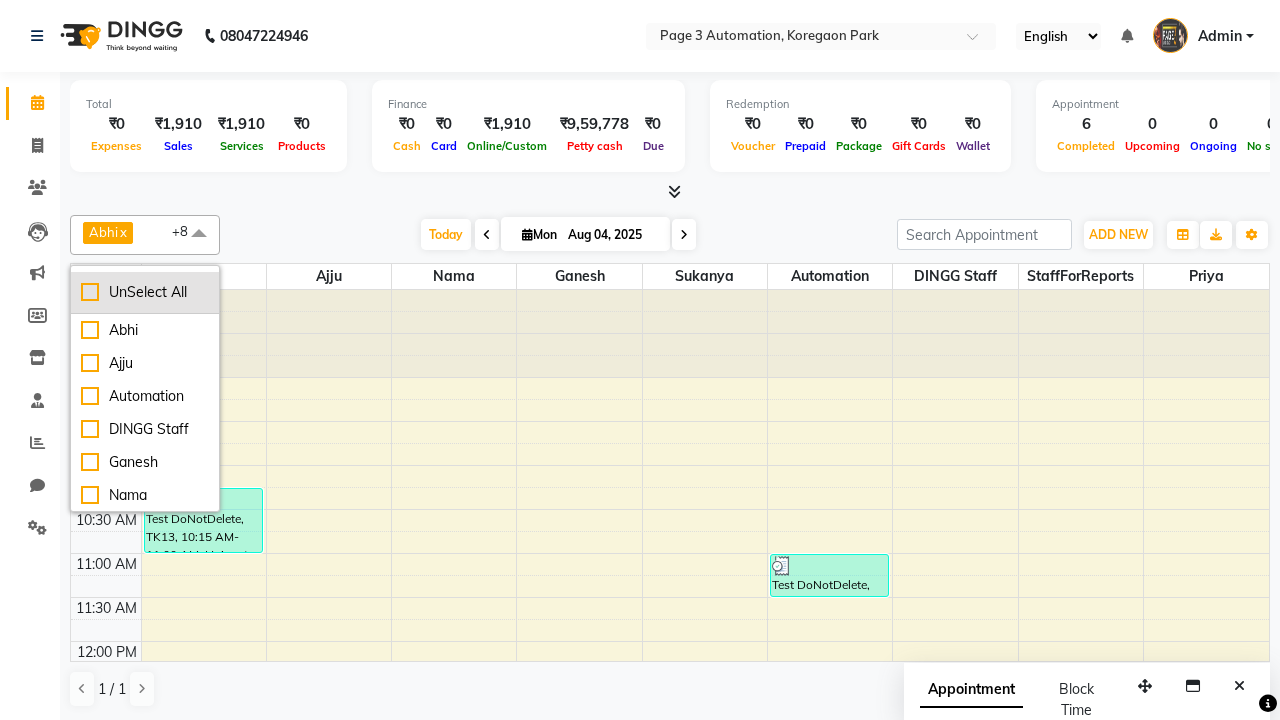 checkbox on "false" 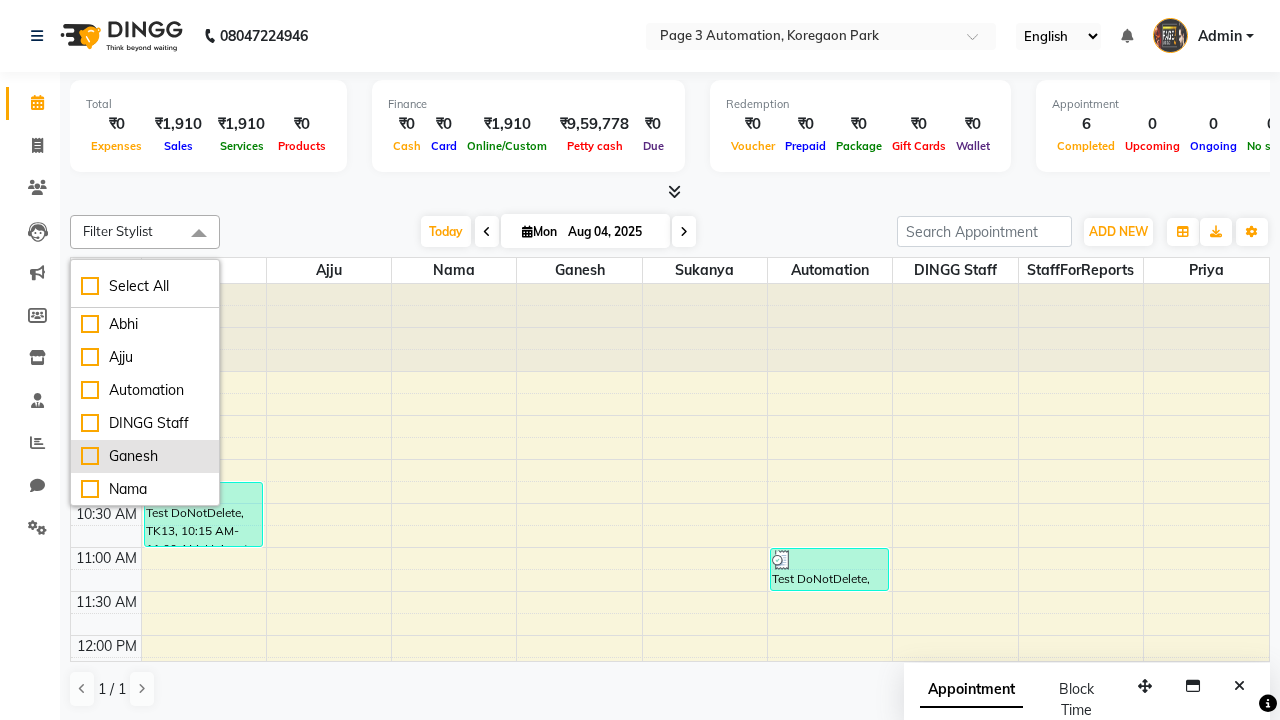click on "Ganesh" at bounding box center (145, 456) 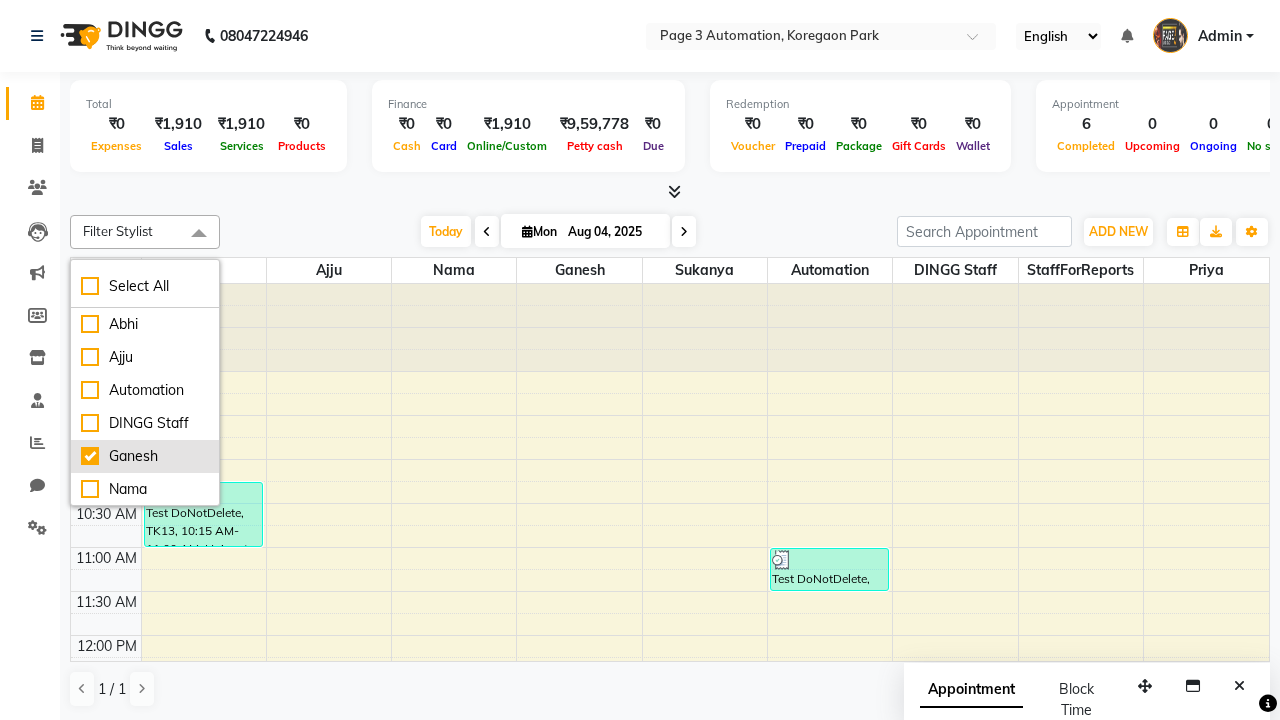 checkbox on "true" 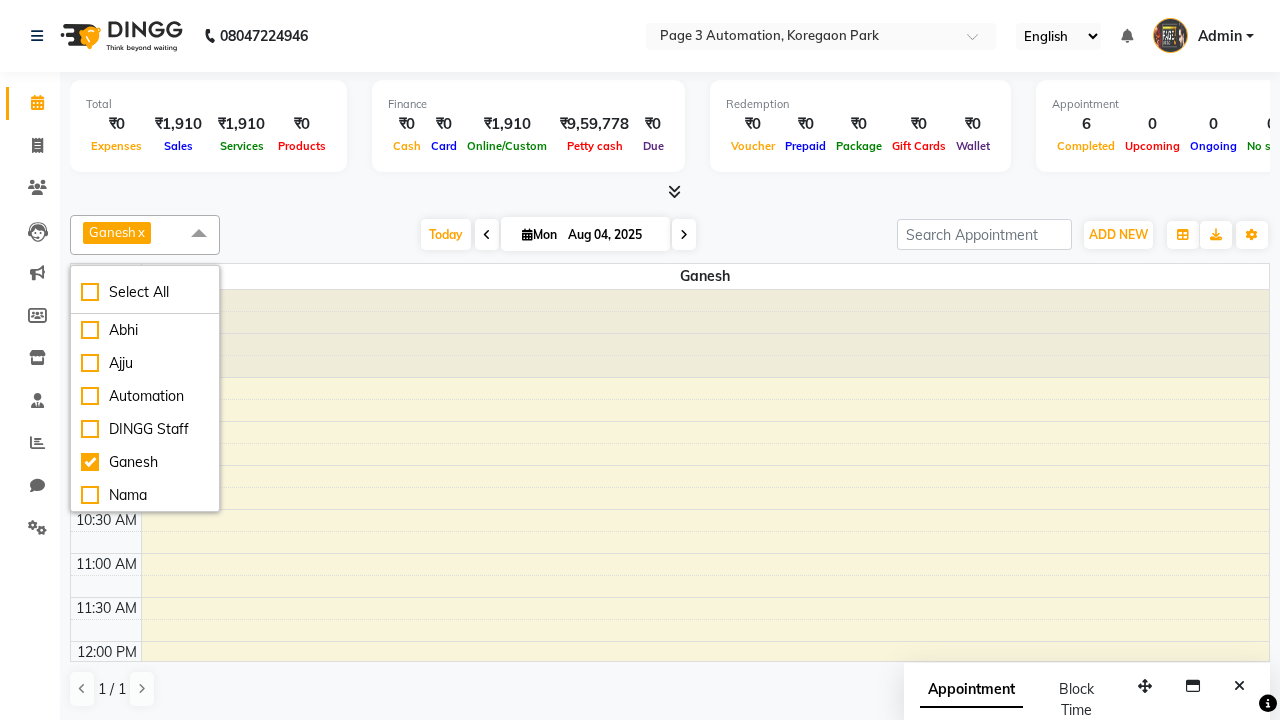 click at bounding box center (199, 234) 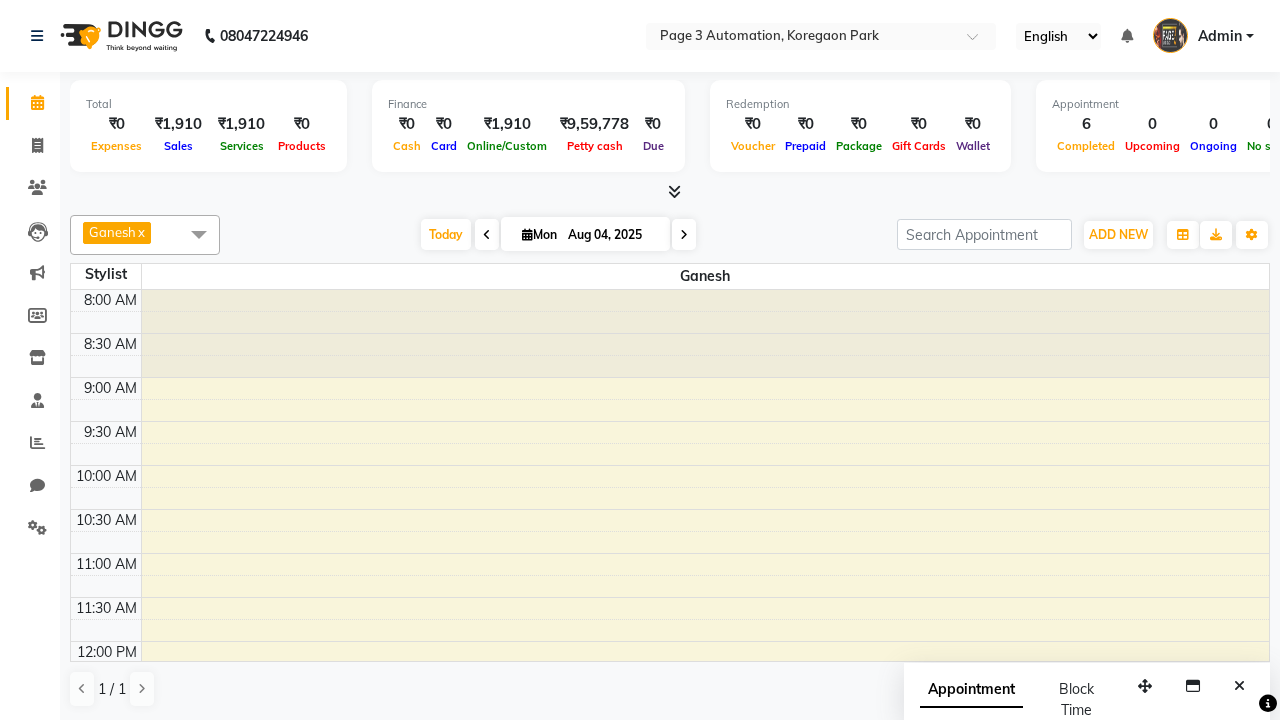 click on "Test DoNotDelete, TK14, 02:30 PM-03:15 PM, Hair cut With wash Artist-Men" at bounding box center (692, 894) 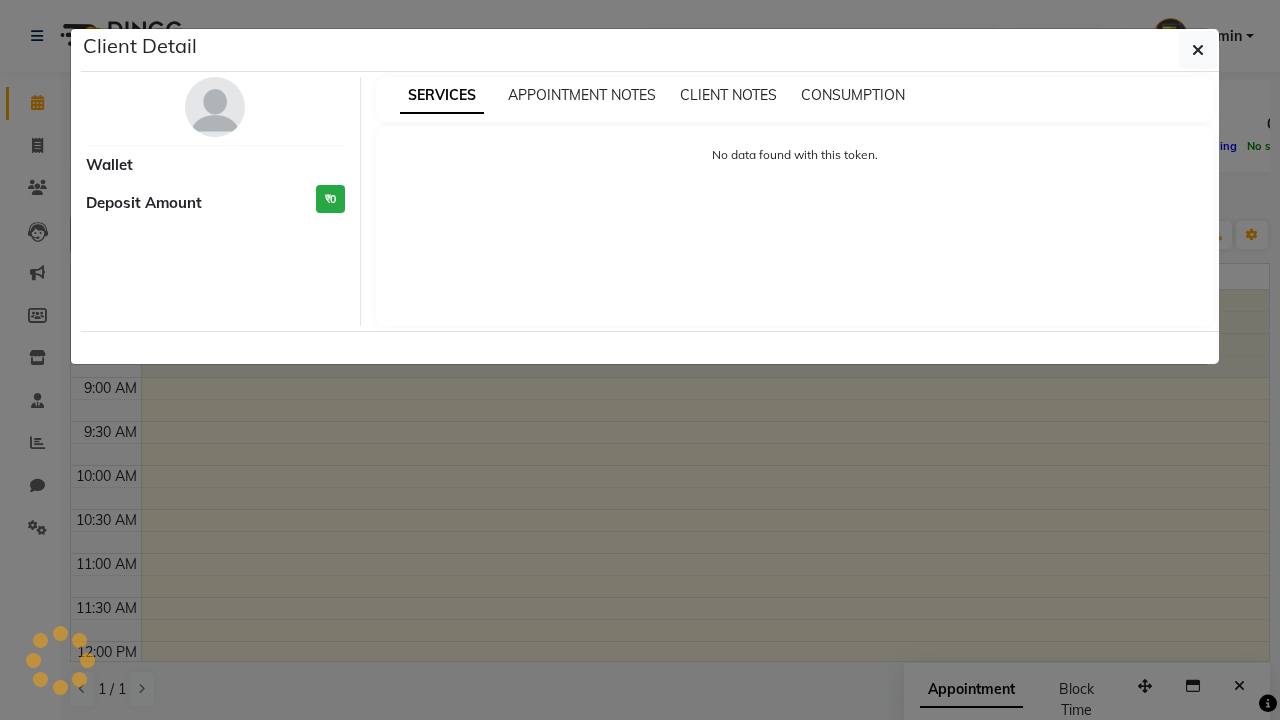 select on "7" 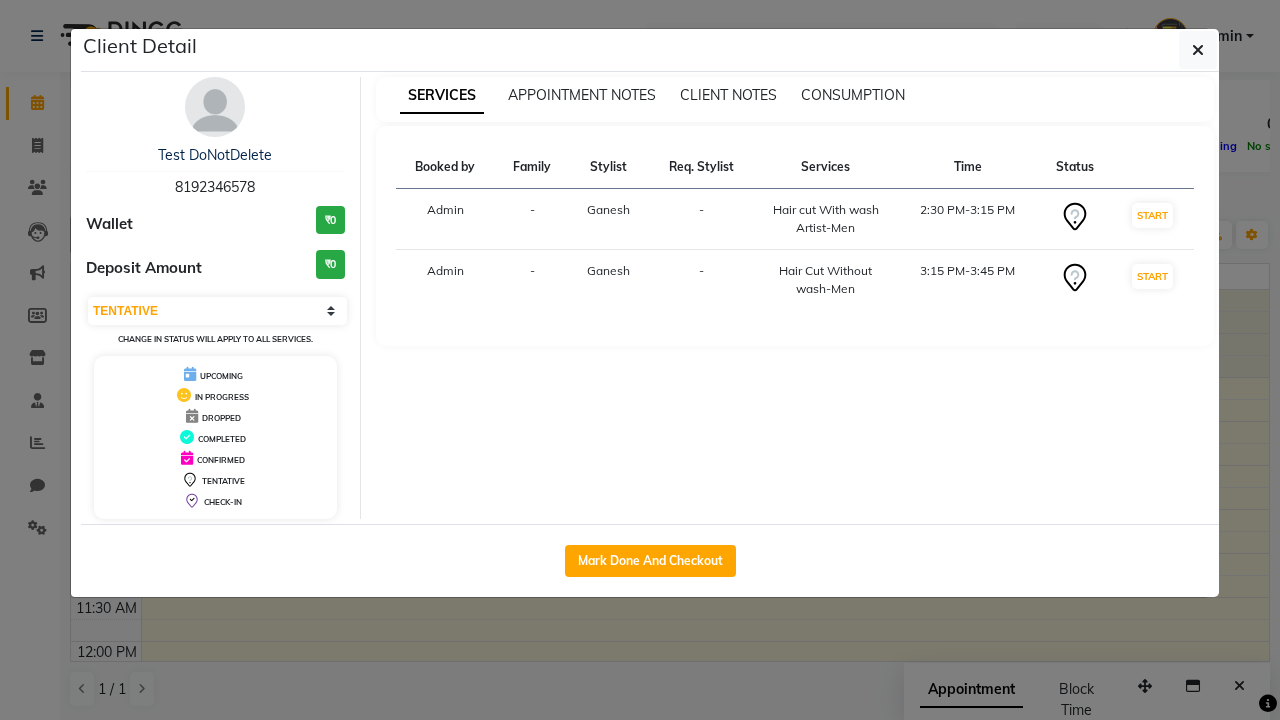 scroll, scrollTop: 419, scrollLeft: 0, axis: vertical 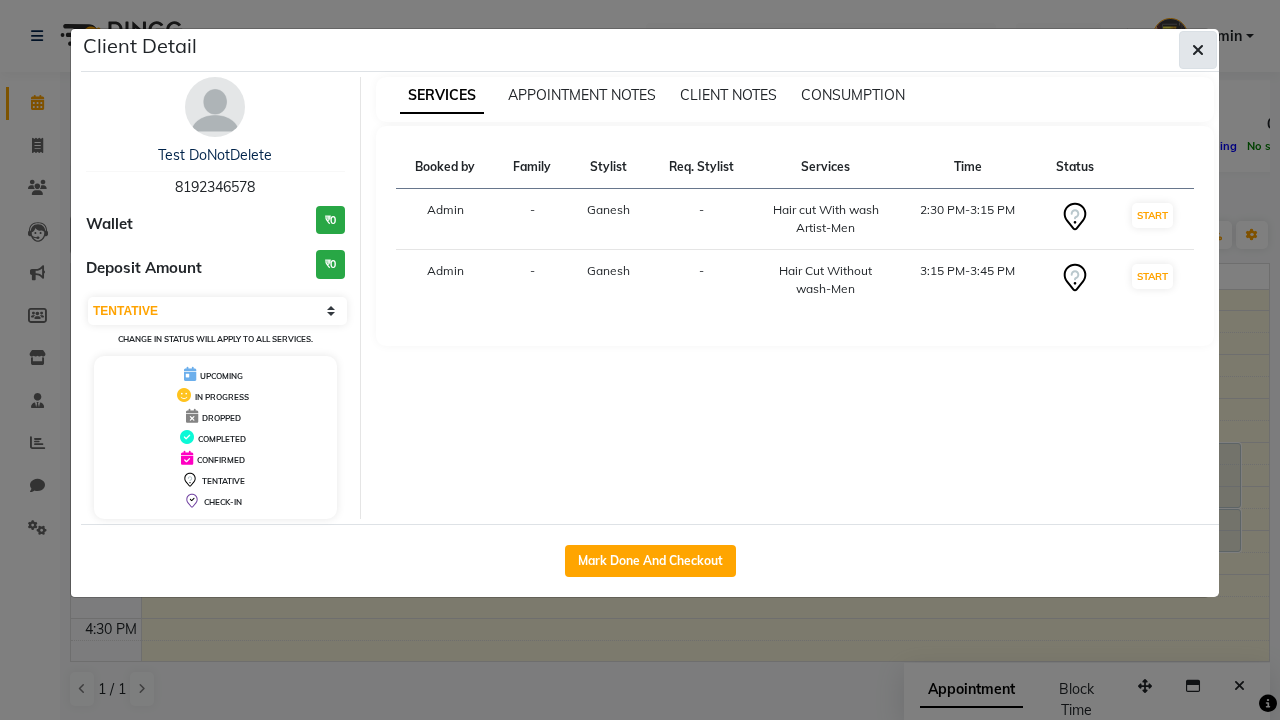 click 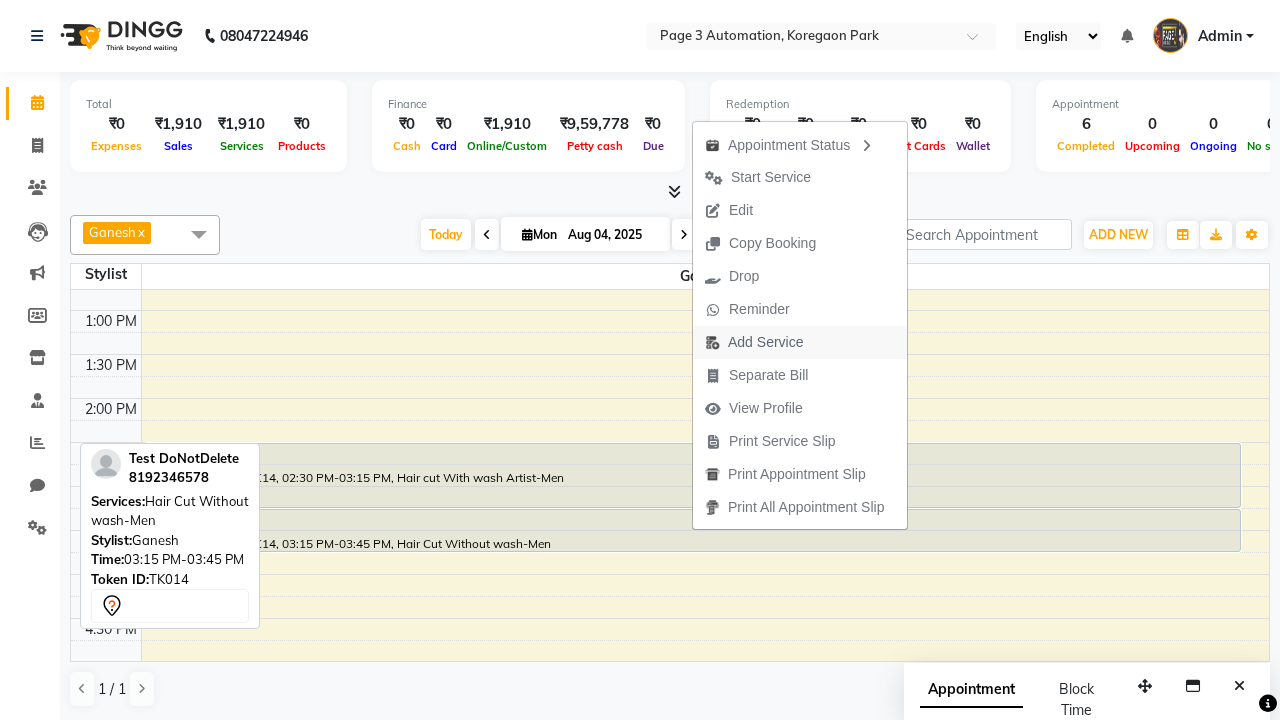 click on "Add Service" at bounding box center [754, 342] 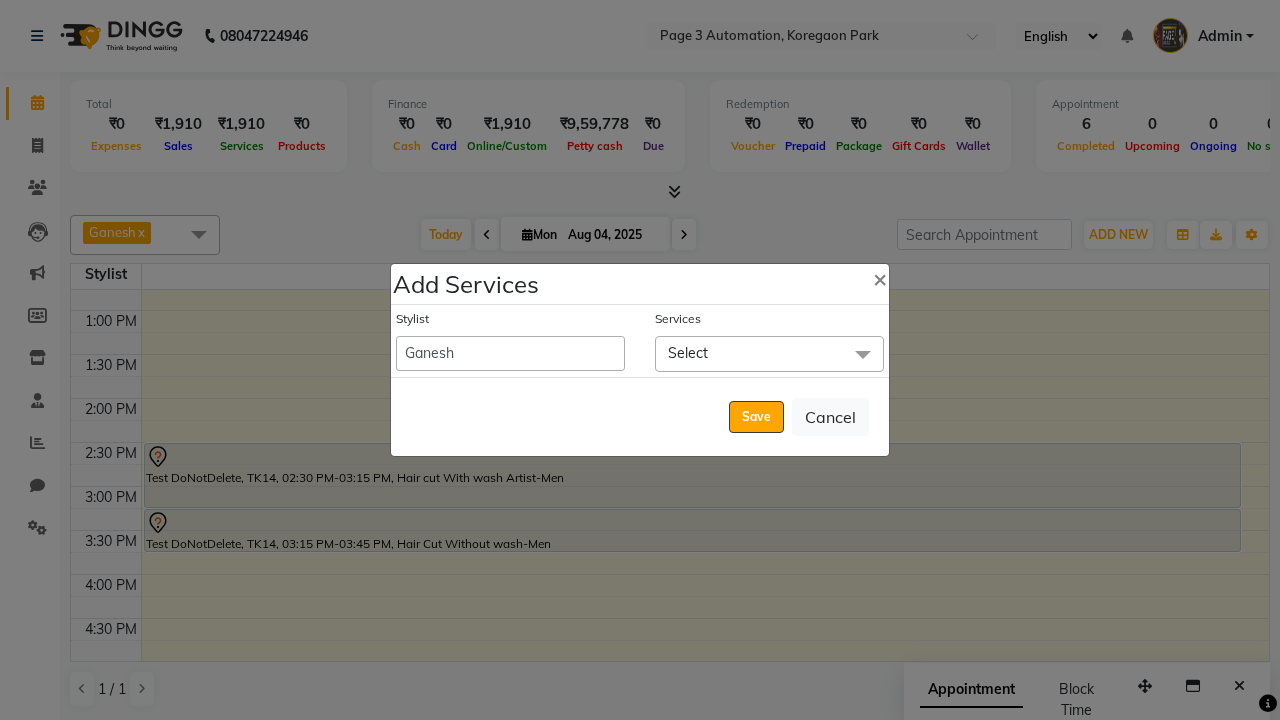 click on "Select" 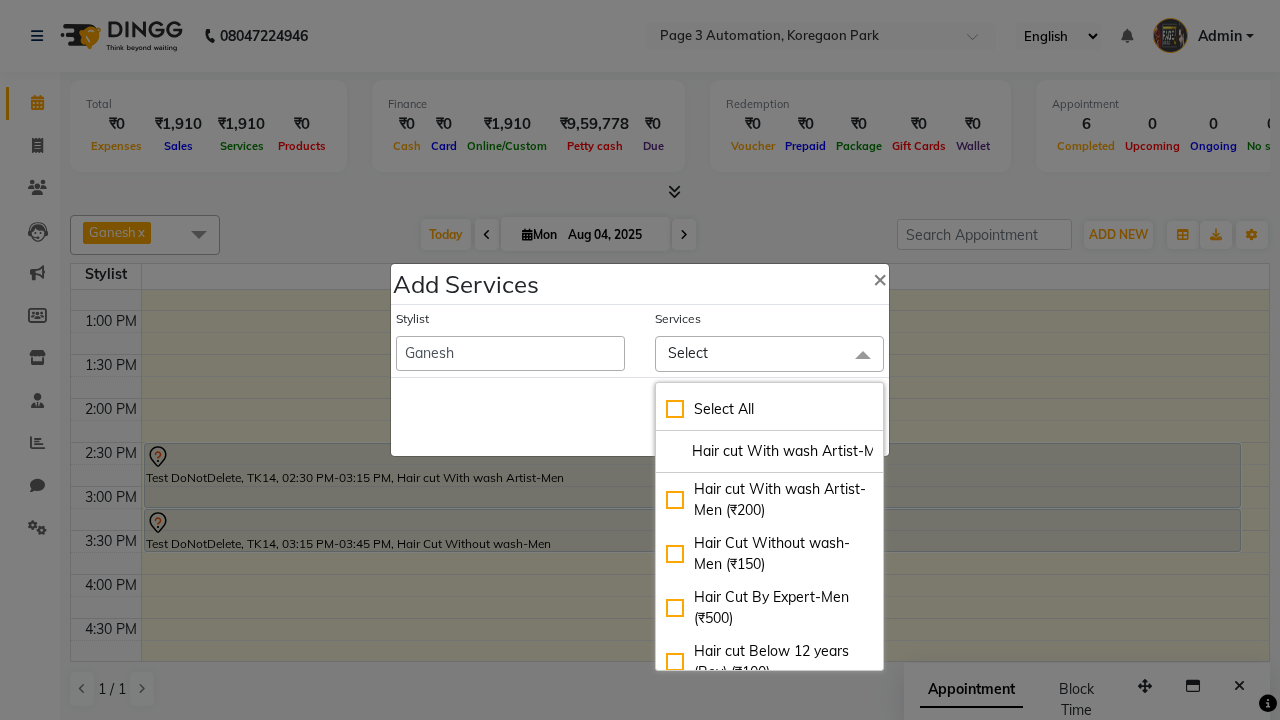 scroll, scrollTop: 0, scrollLeft: 19, axis: horizontal 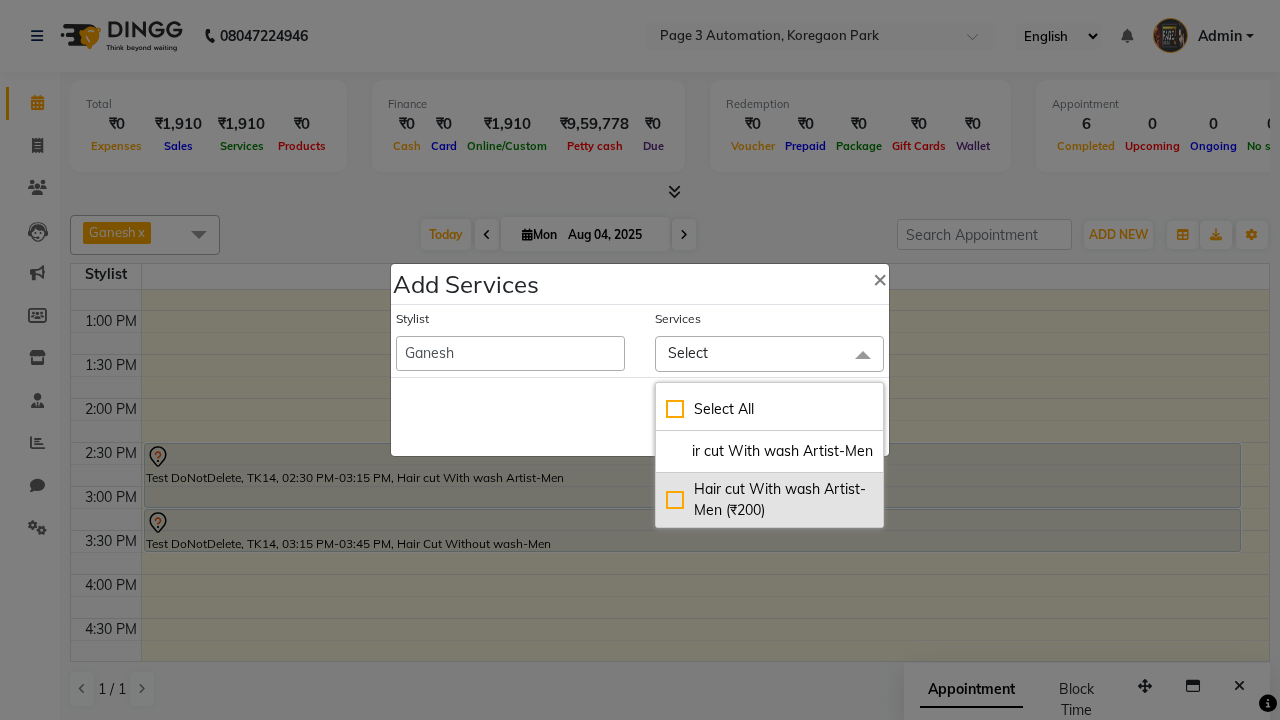 type on "Hair cut With wash Artist-Men" 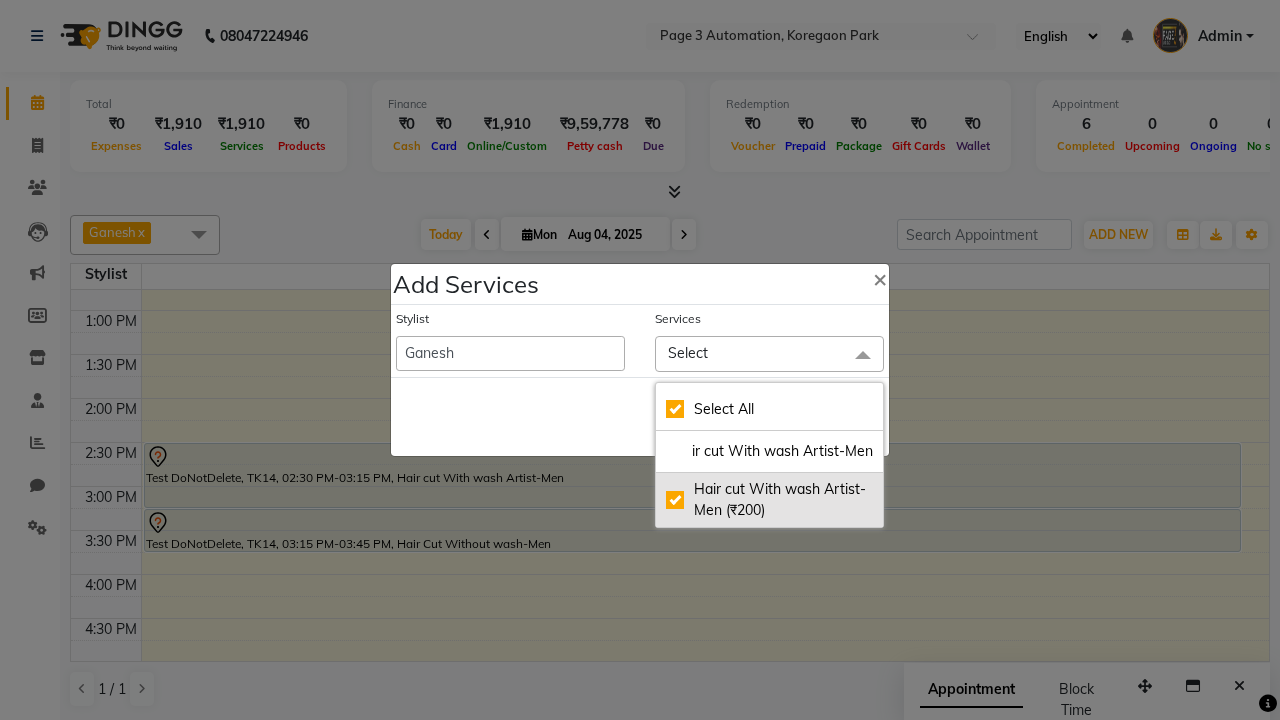 checkbox on "true" 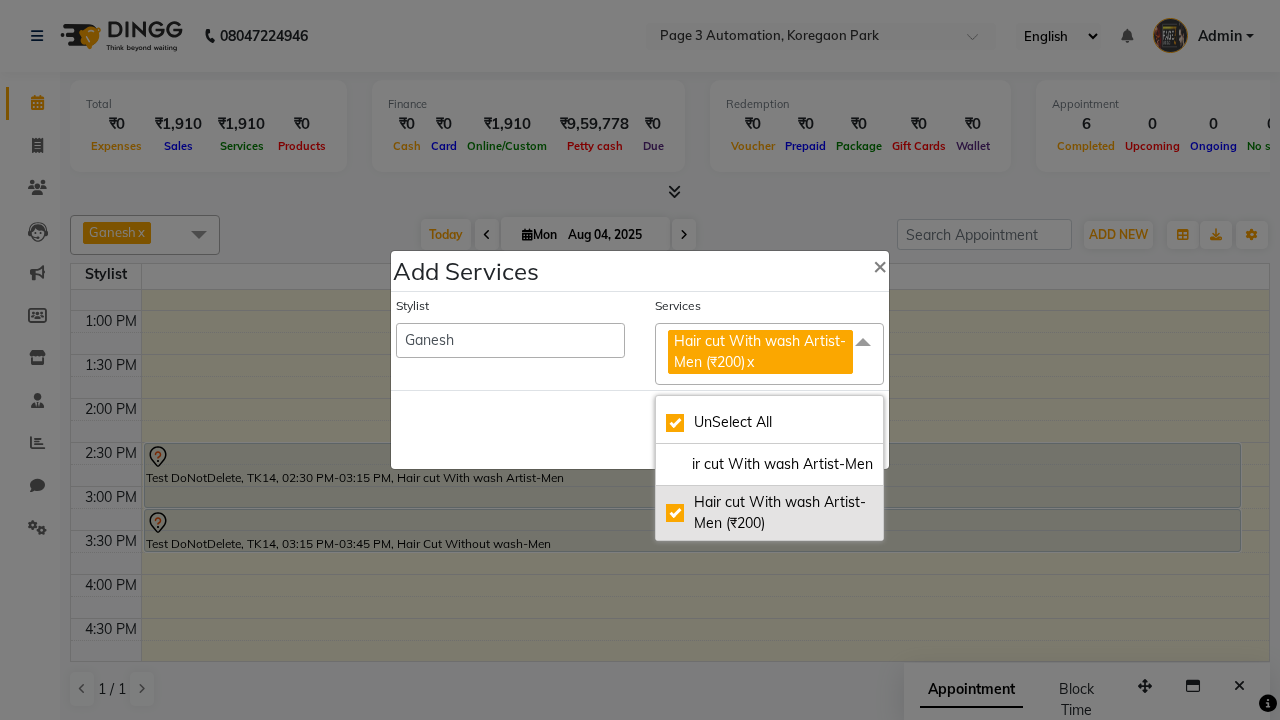 scroll, scrollTop: 0, scrollLeft: 0, axis: both 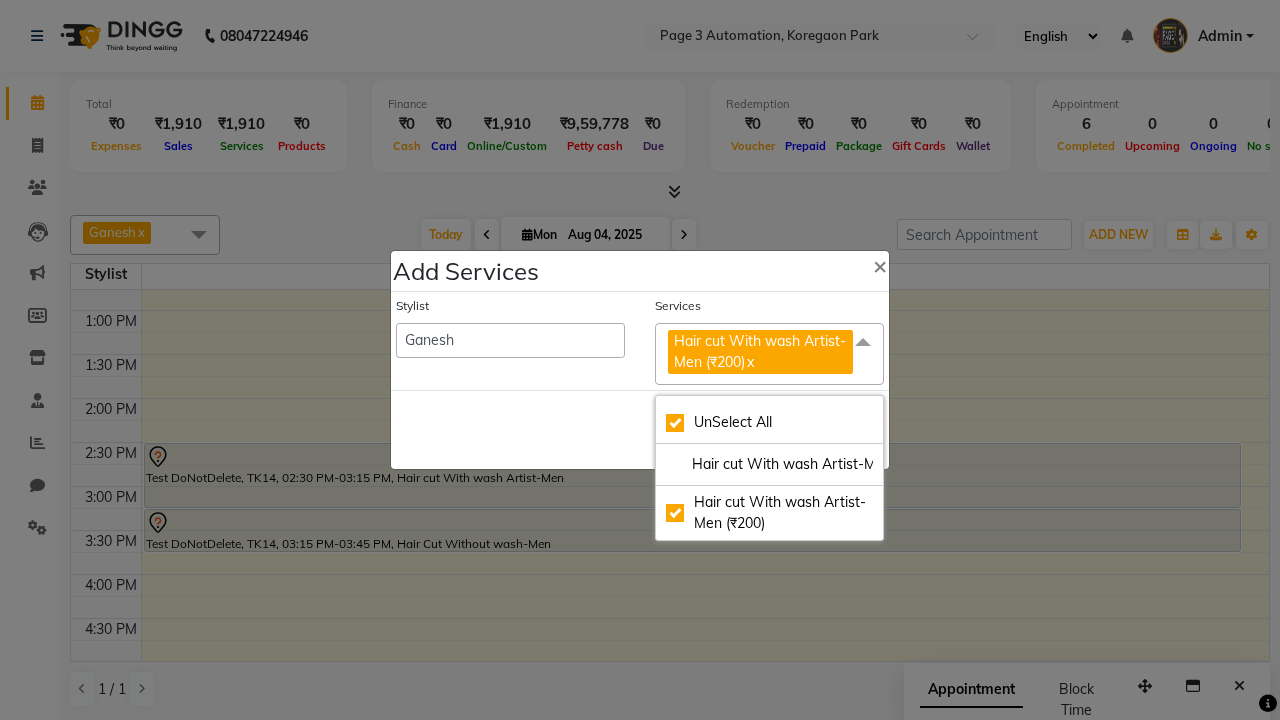 click on "Hair cut With wash Artist-Men (₹200)  x" 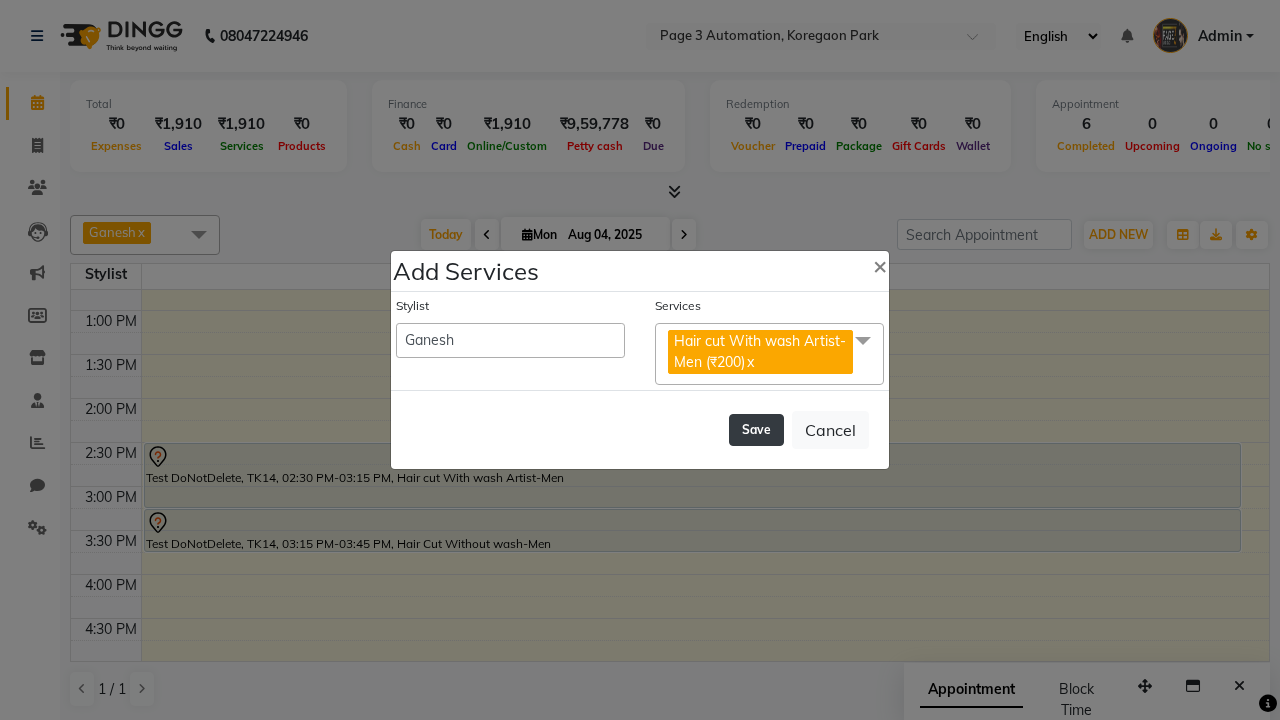 click on "Save" 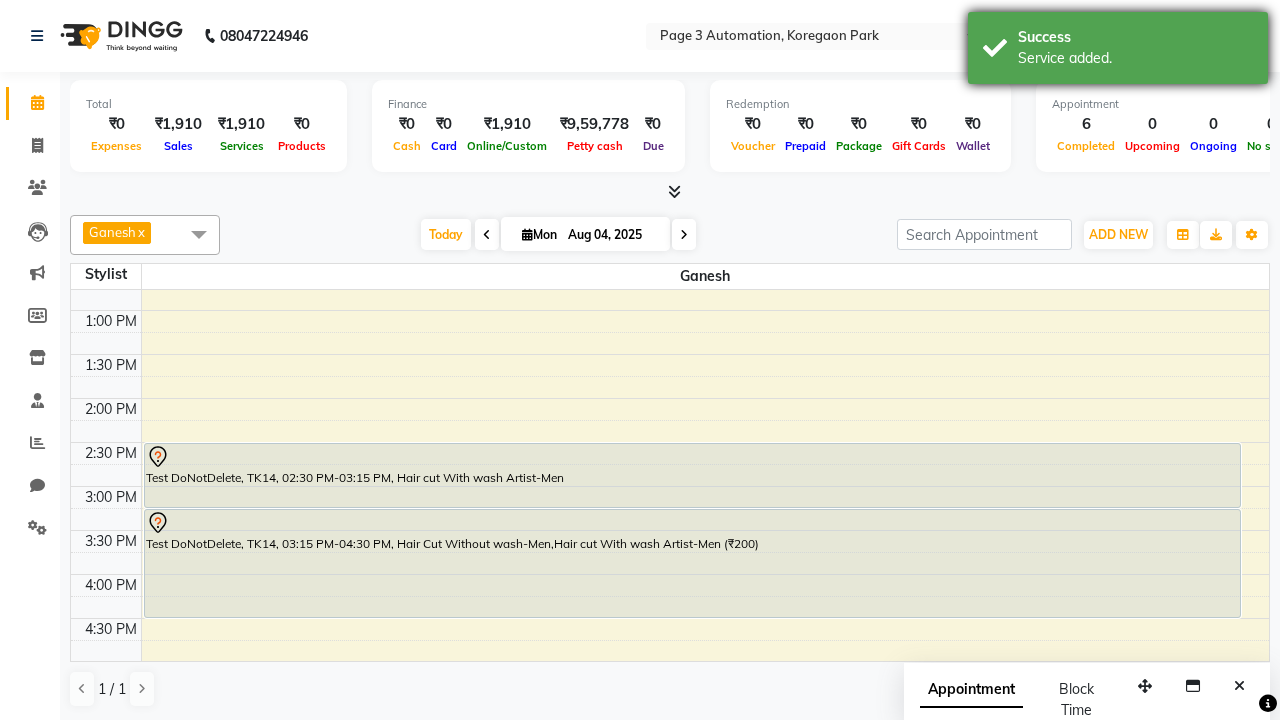 click on "Service added." at bounding box center [1135, 58] 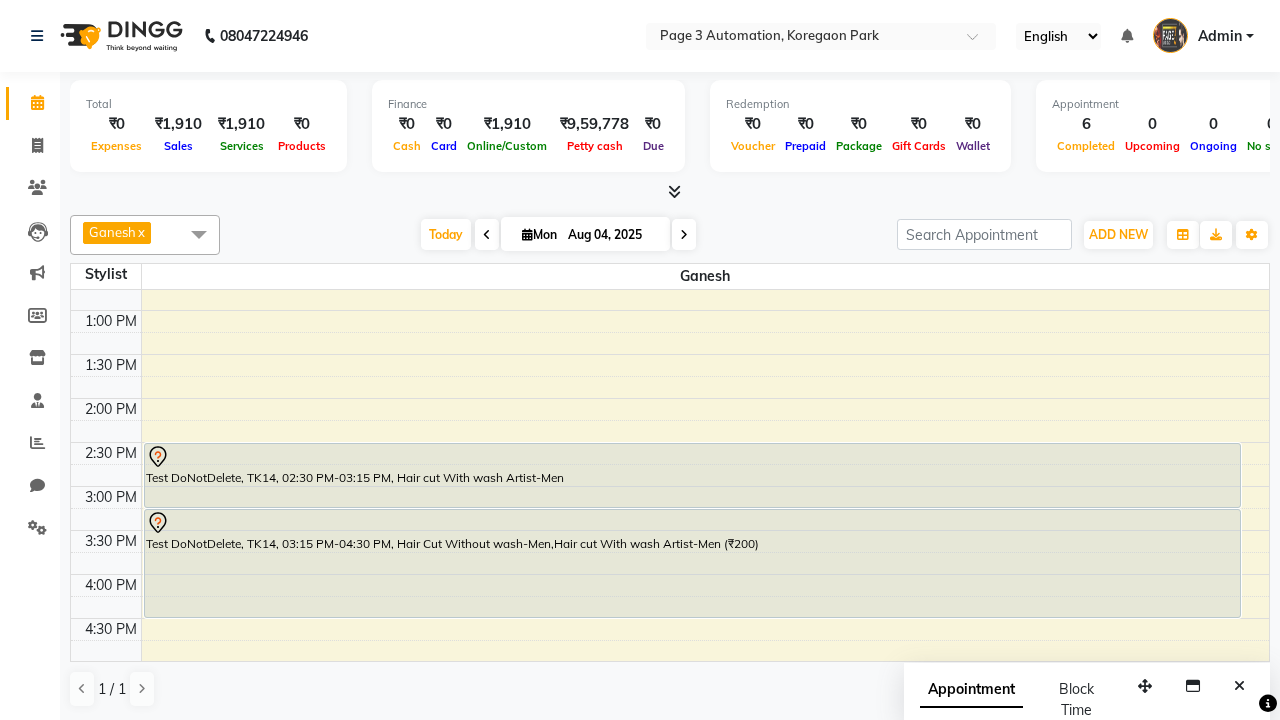 click on "Test DoNotDelete, TK14, 03:15 PM-04:30 PM, Hair Cut Without wash-Men,Hair cut With wash Artist-Men (₹200)" at bounding box center (692, 563) 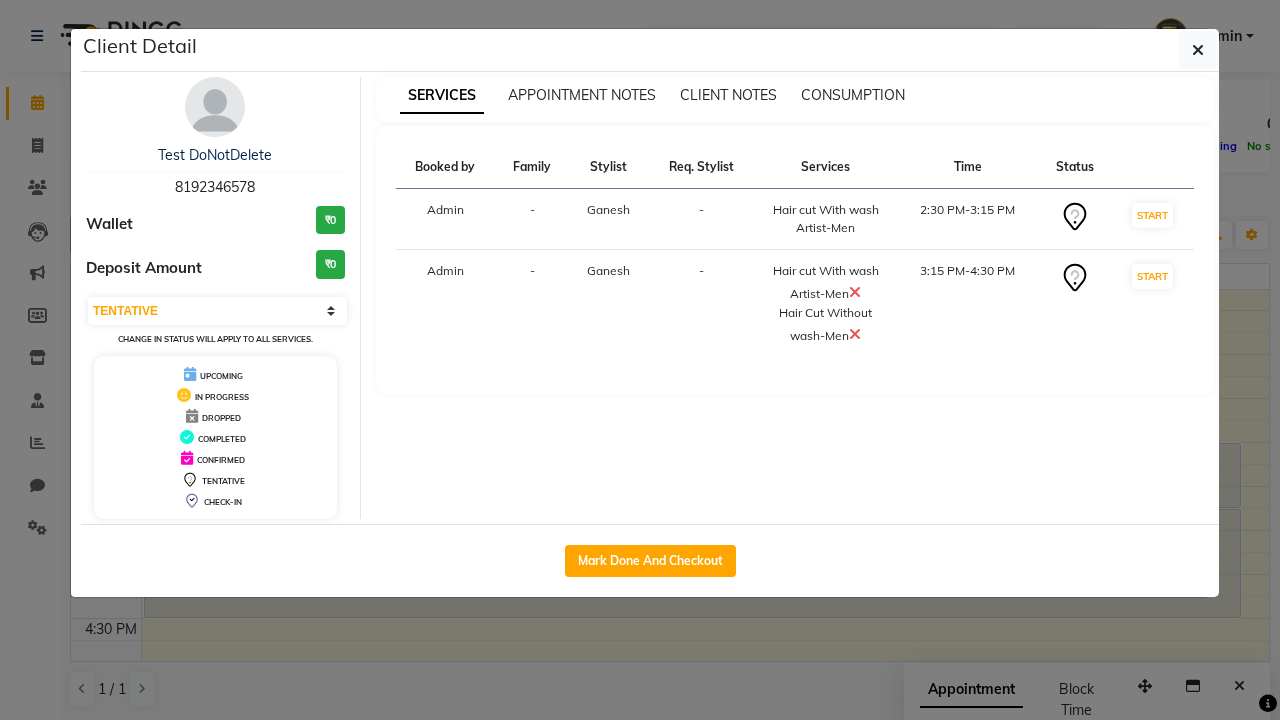 select on "2" 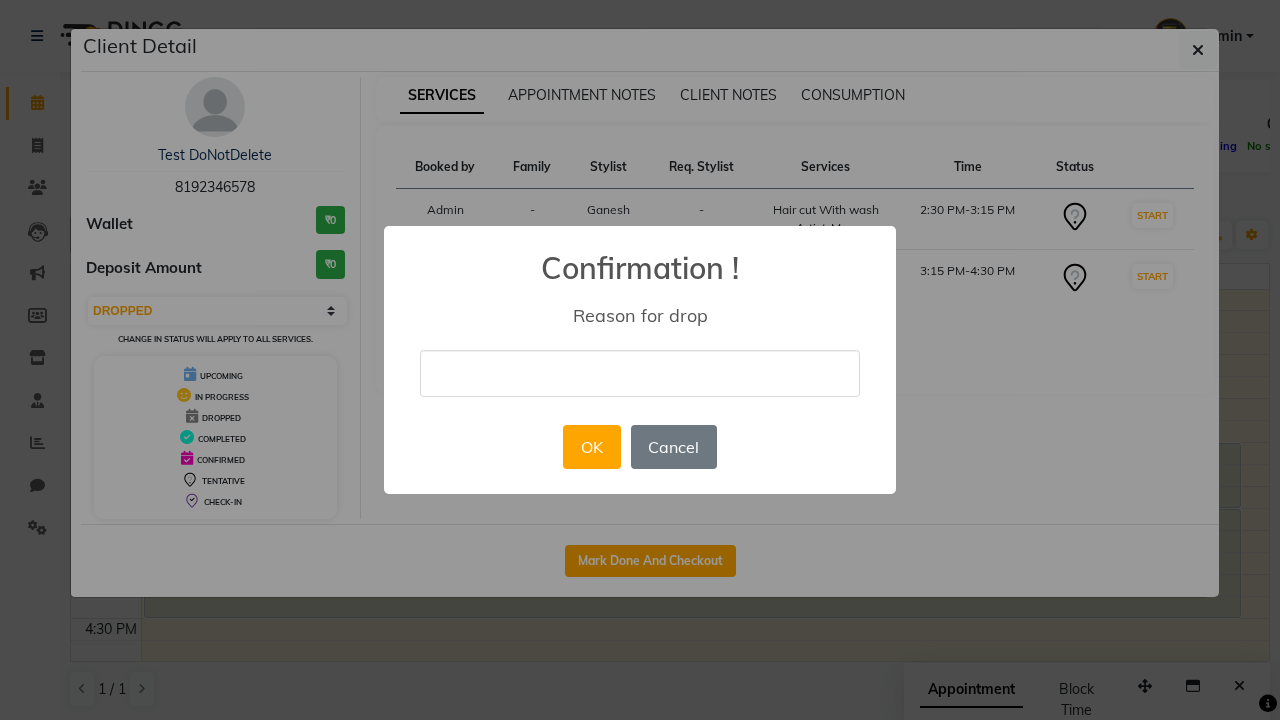 type on "drop appointment by selecting drop option from dropdown" 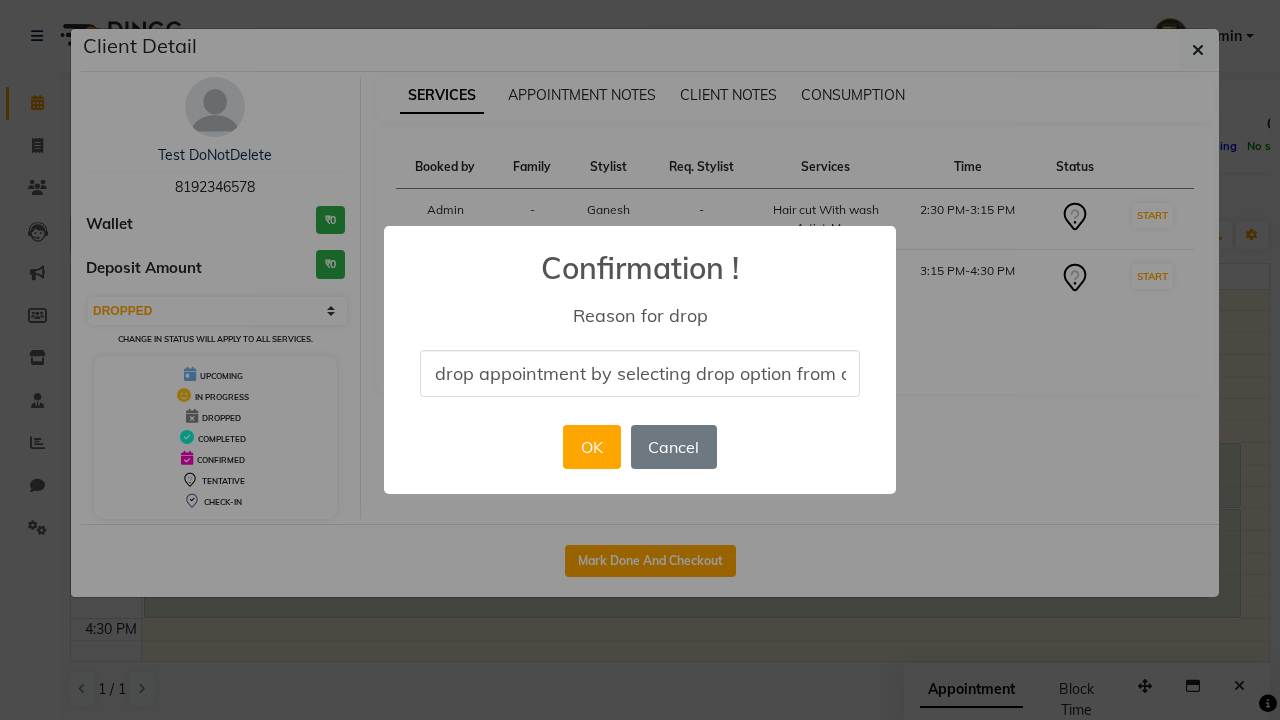 scroll, scrollTop: 0, scrollLeft: 82, axis: horizontal 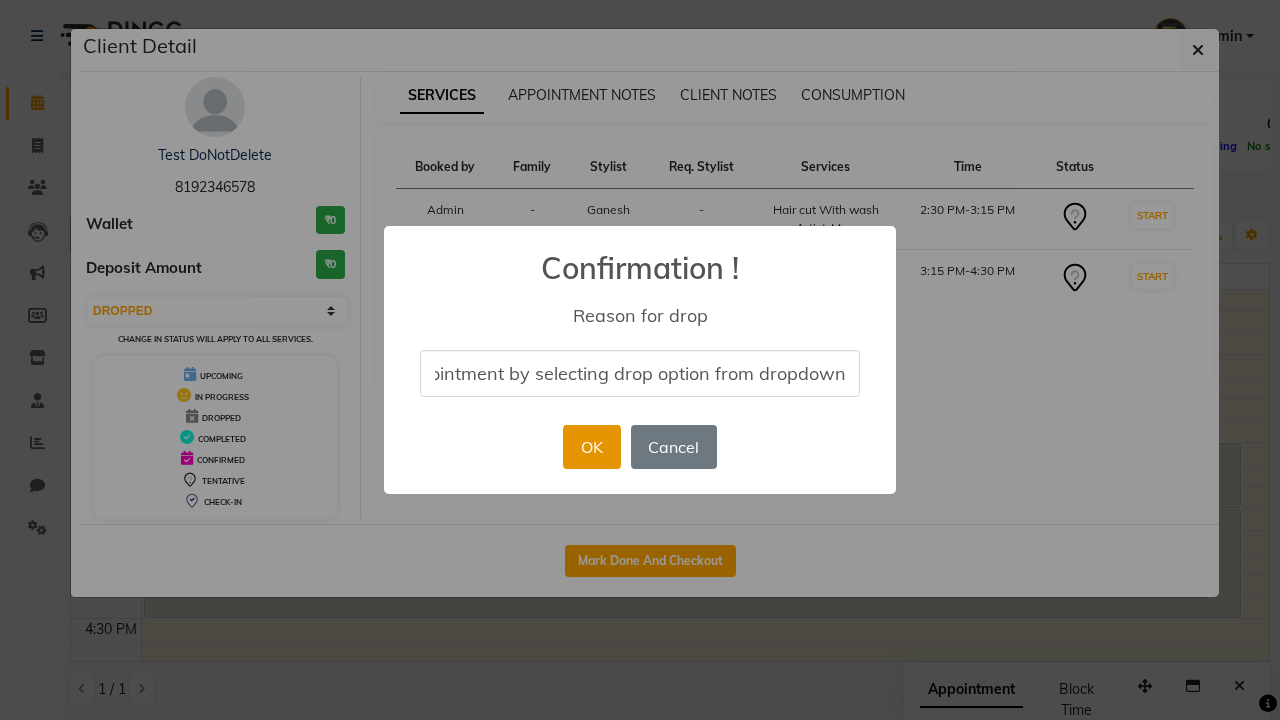 click on "OK" at bounding box center [591, 447] 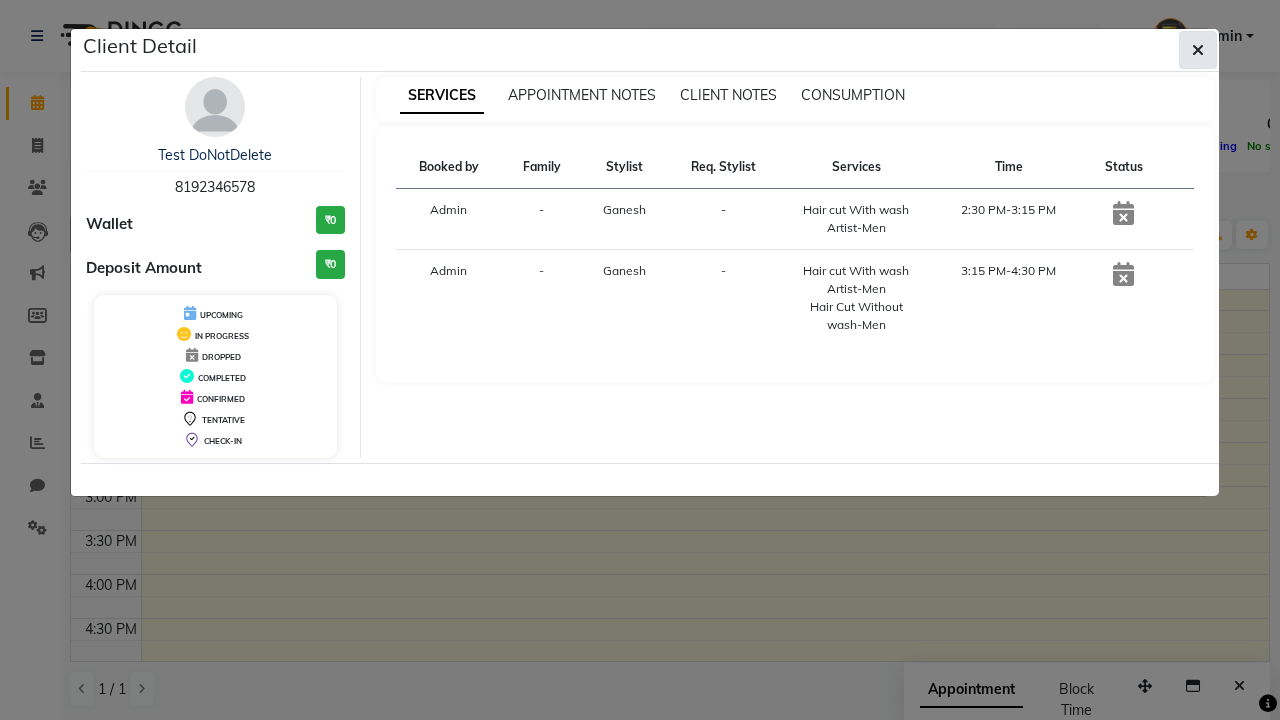 click 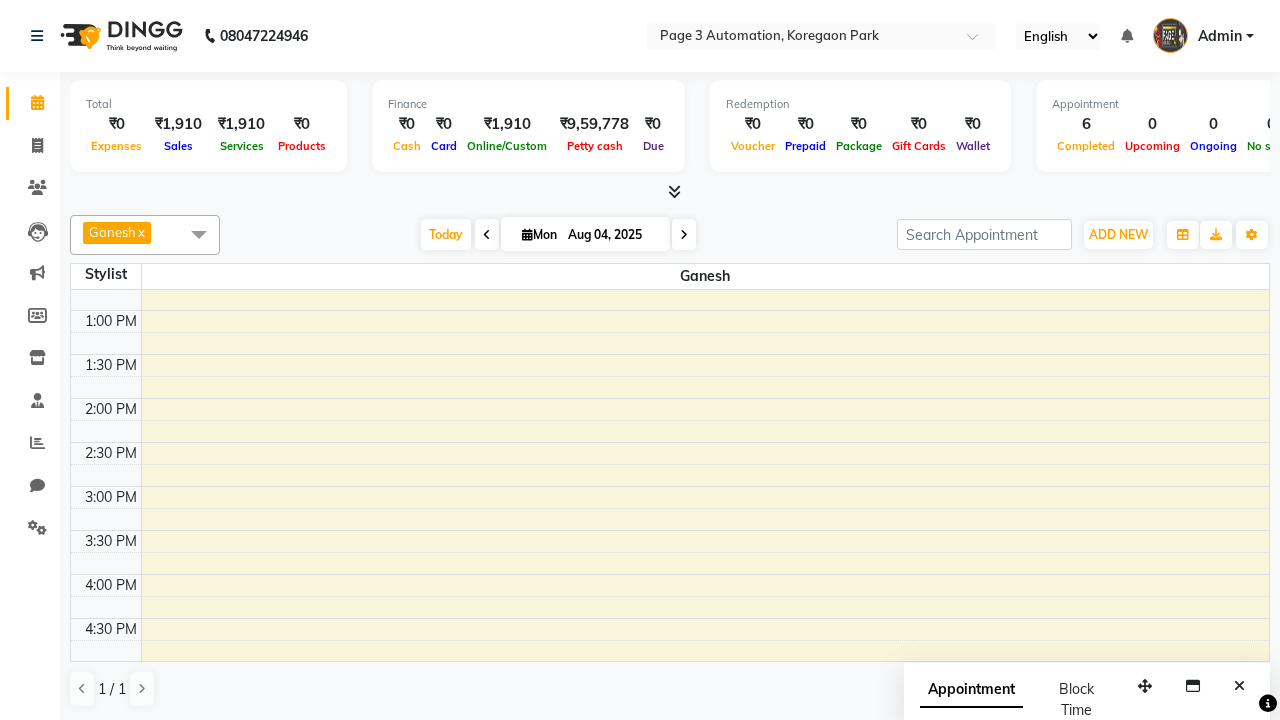 click at bounding box center [199, 234] 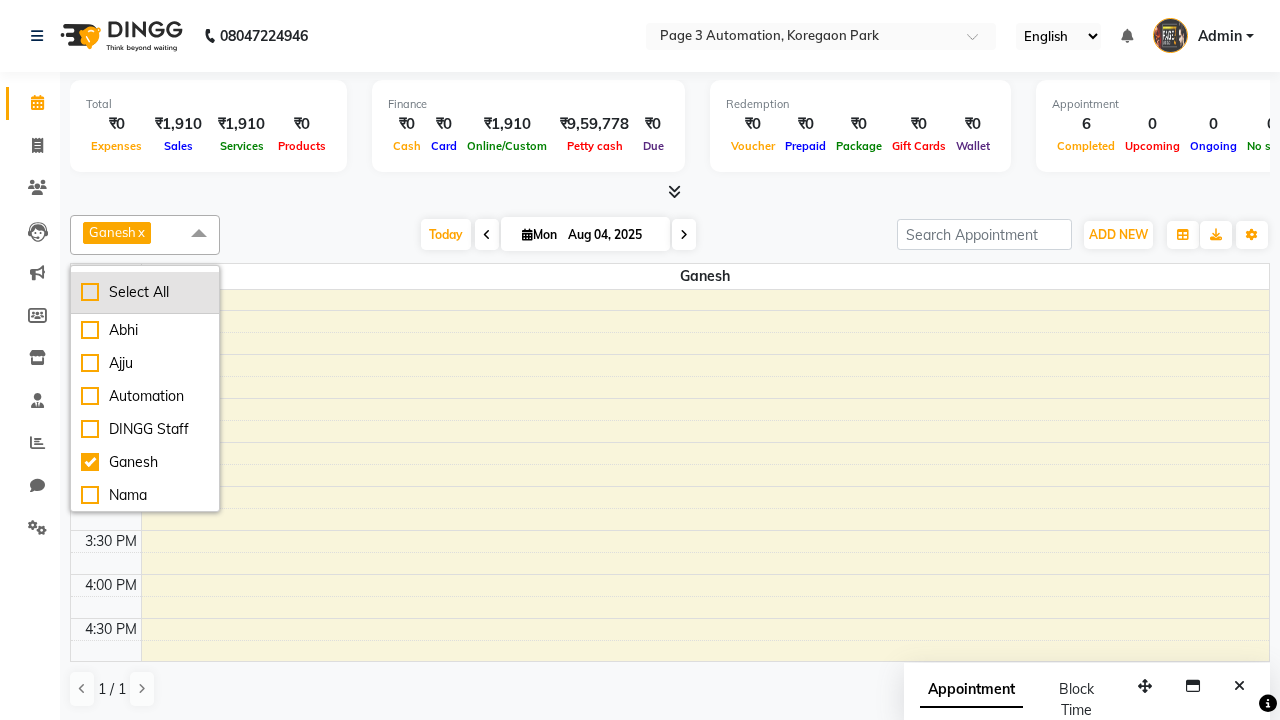 click on "Select All" at bounding box center (145, 292) 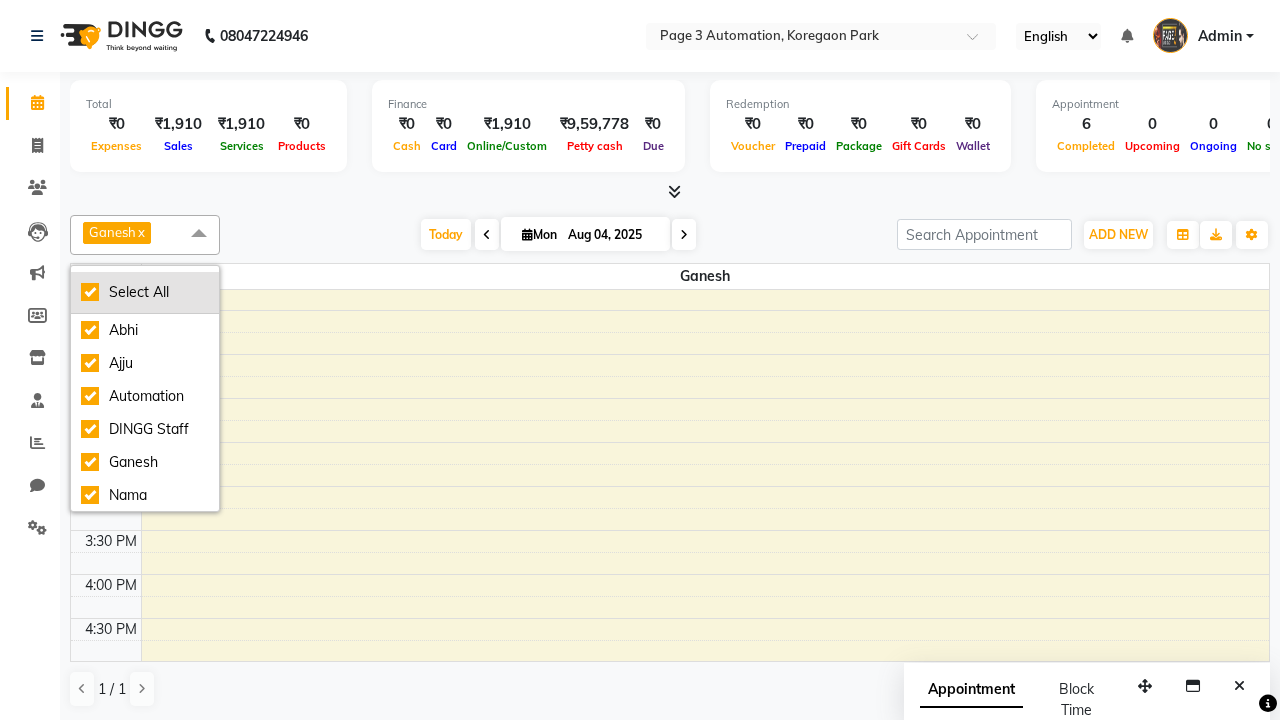 checkbox on "true" 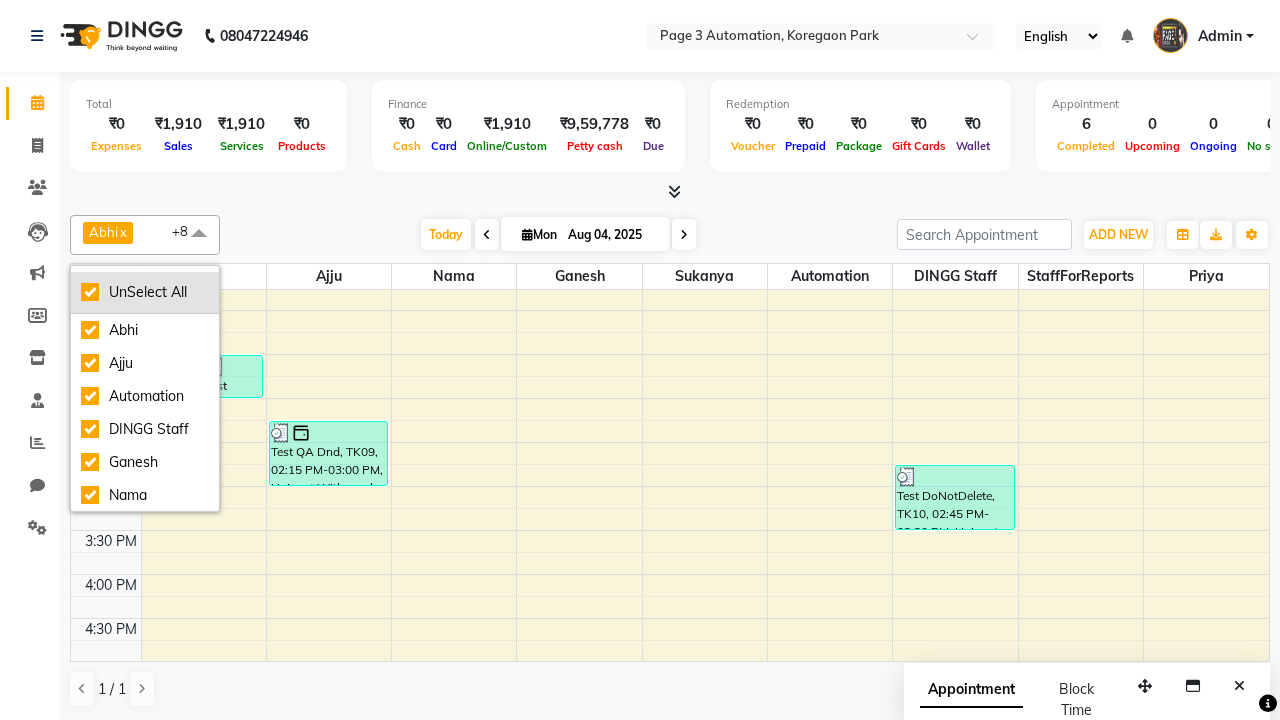 click on "UnSelect All" at bounding box center (145, 292) 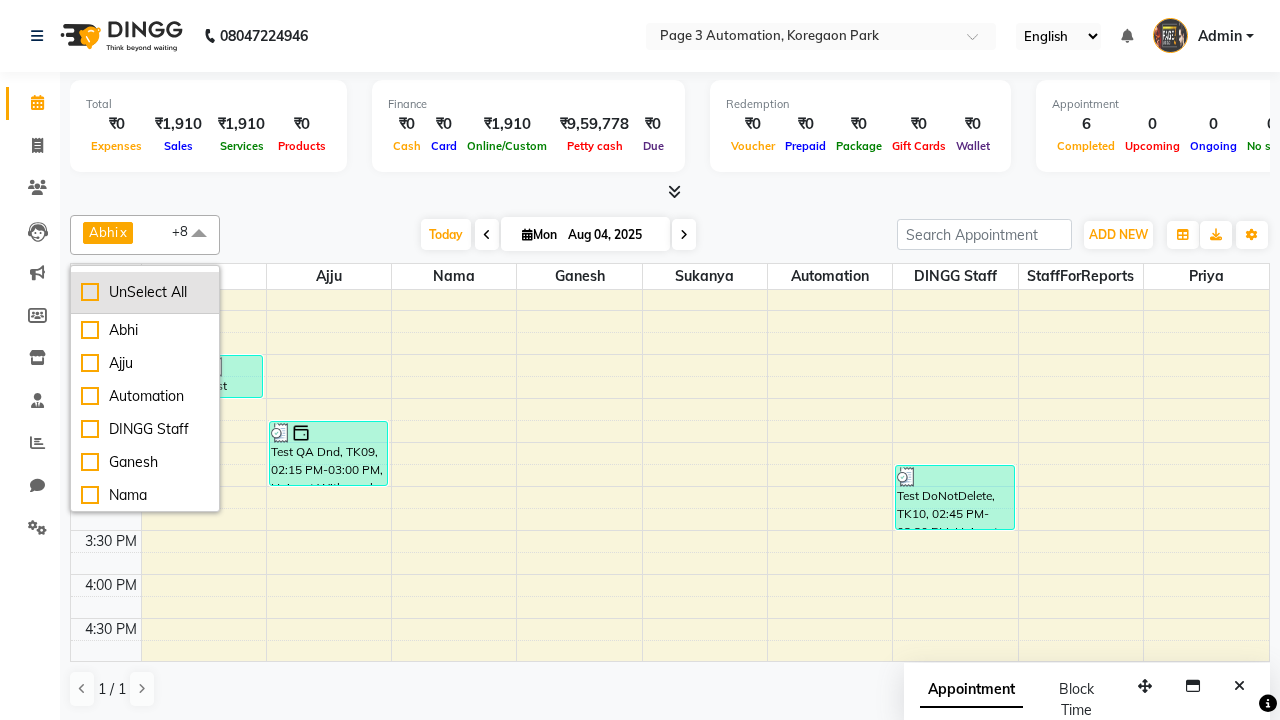 checkbox on "false" 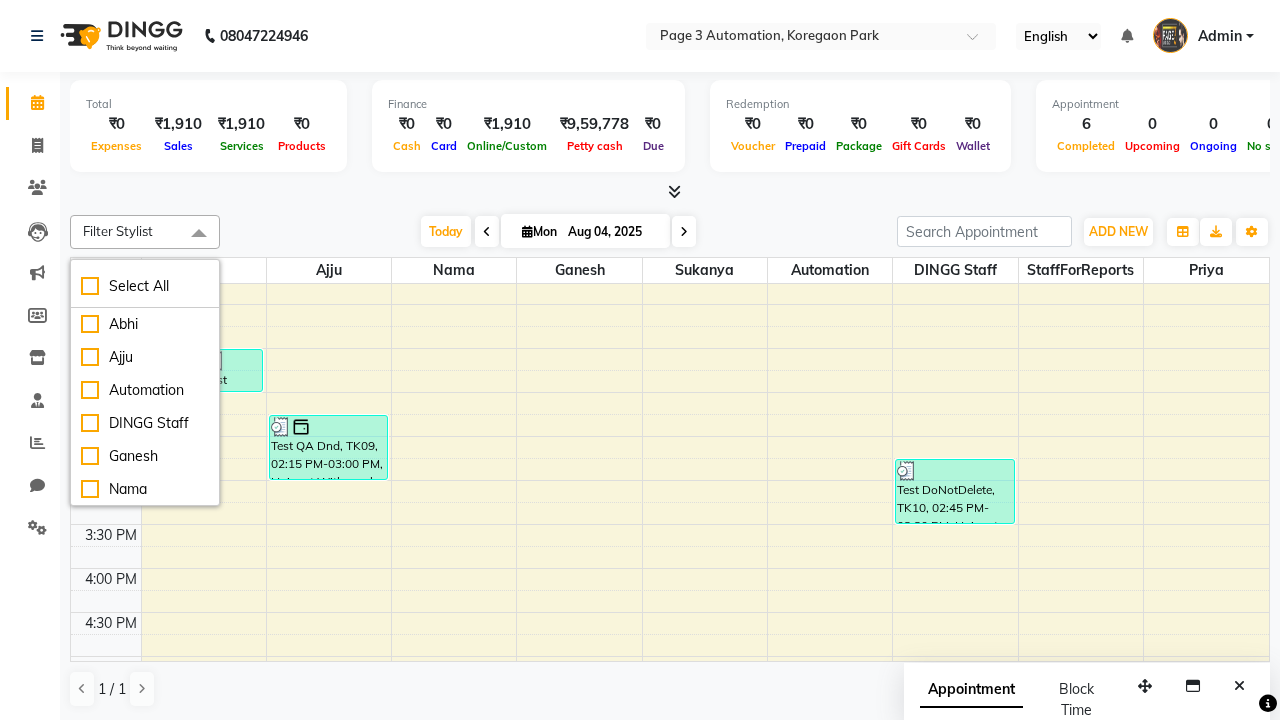 click at bounding box center [199, 234] 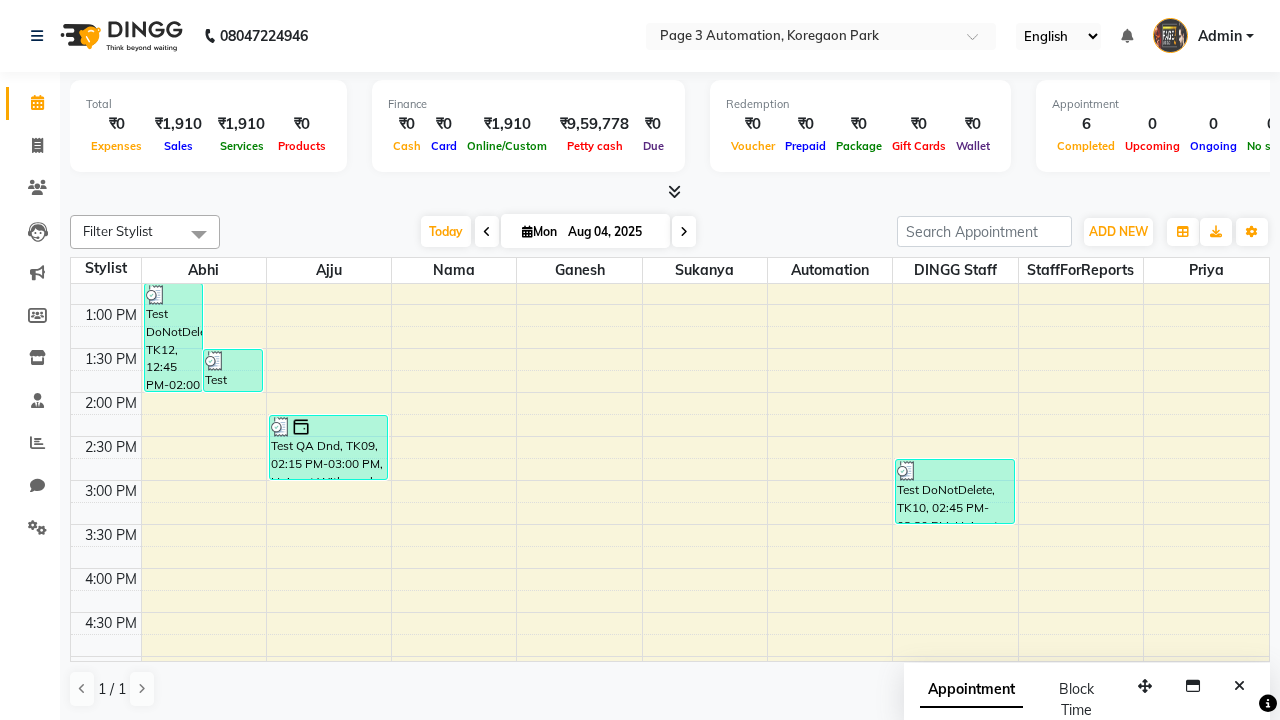 click on "Admin" at bounding box center (1220, 36) 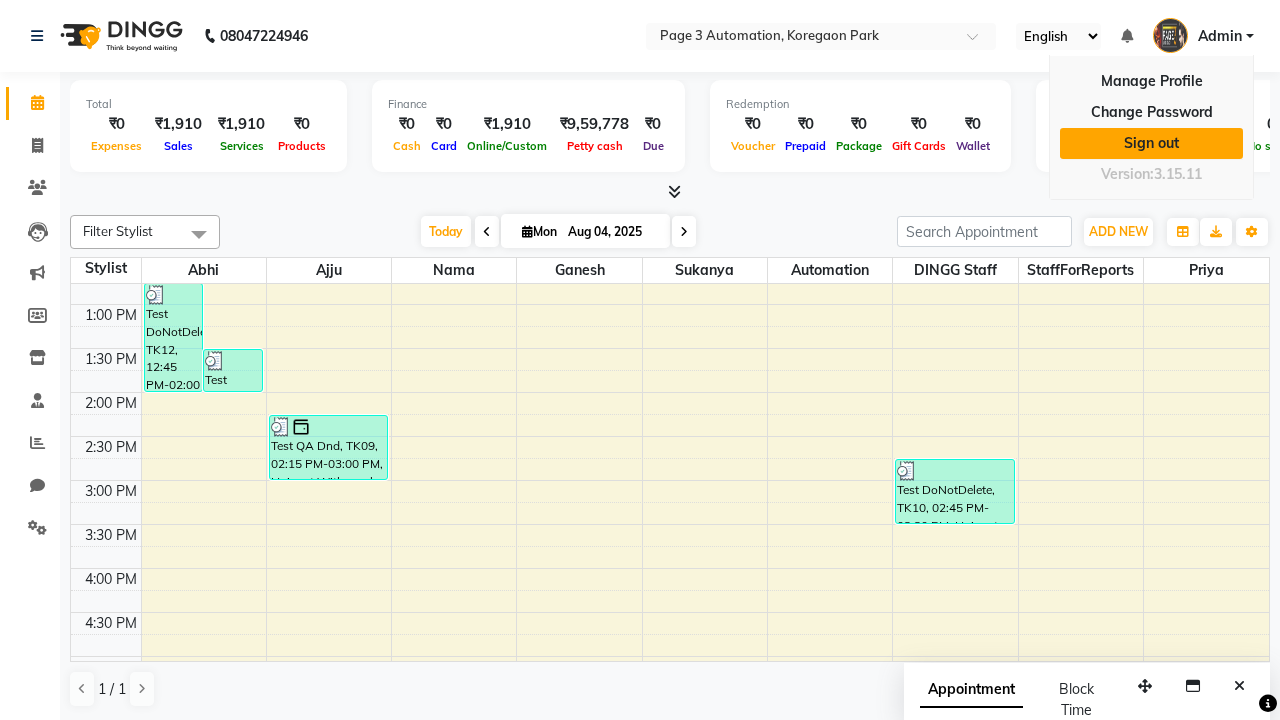 click on "Sign out" at bounding box center [1151, 143] 